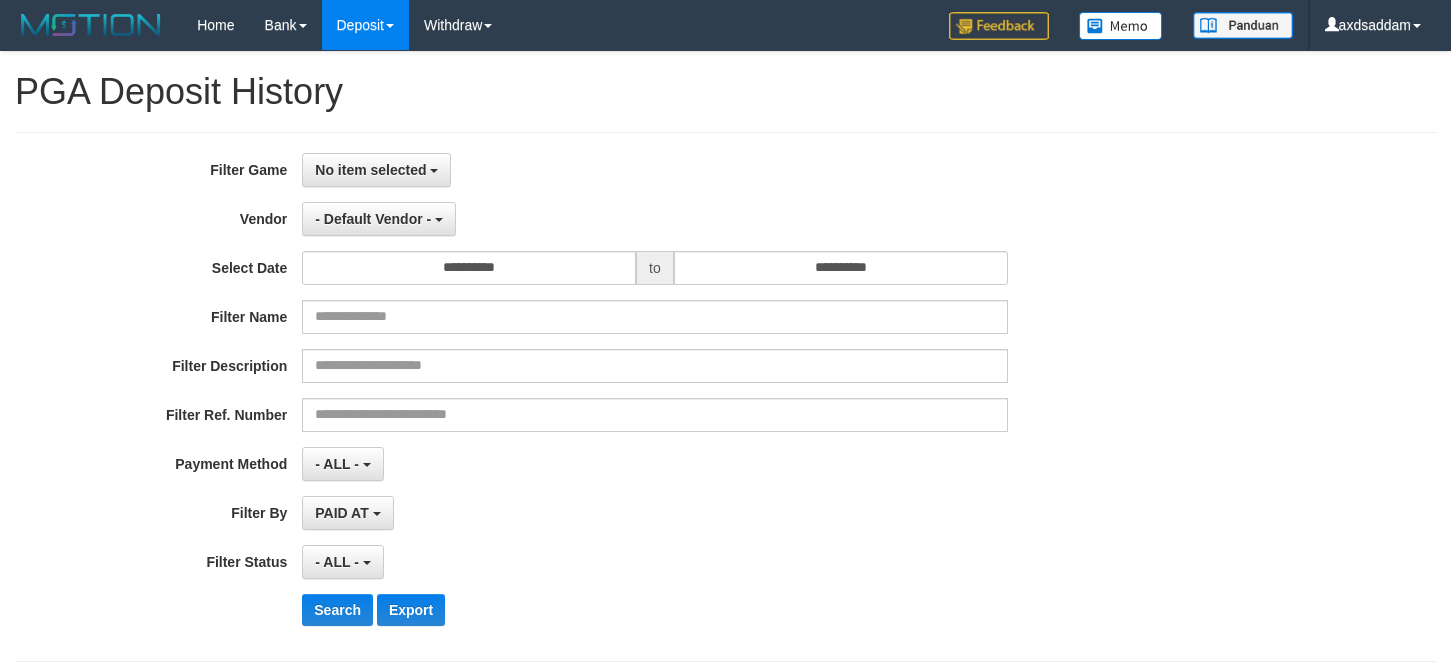 select on "**********" 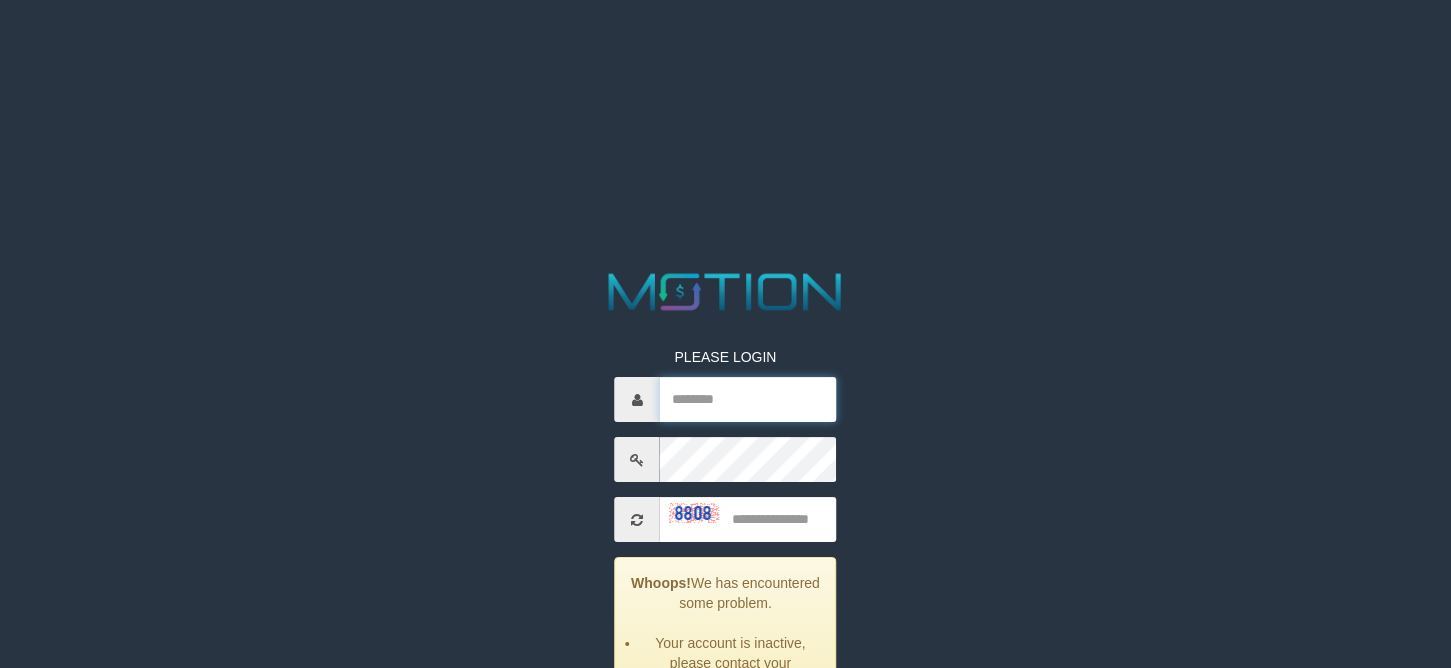 type on "*********" 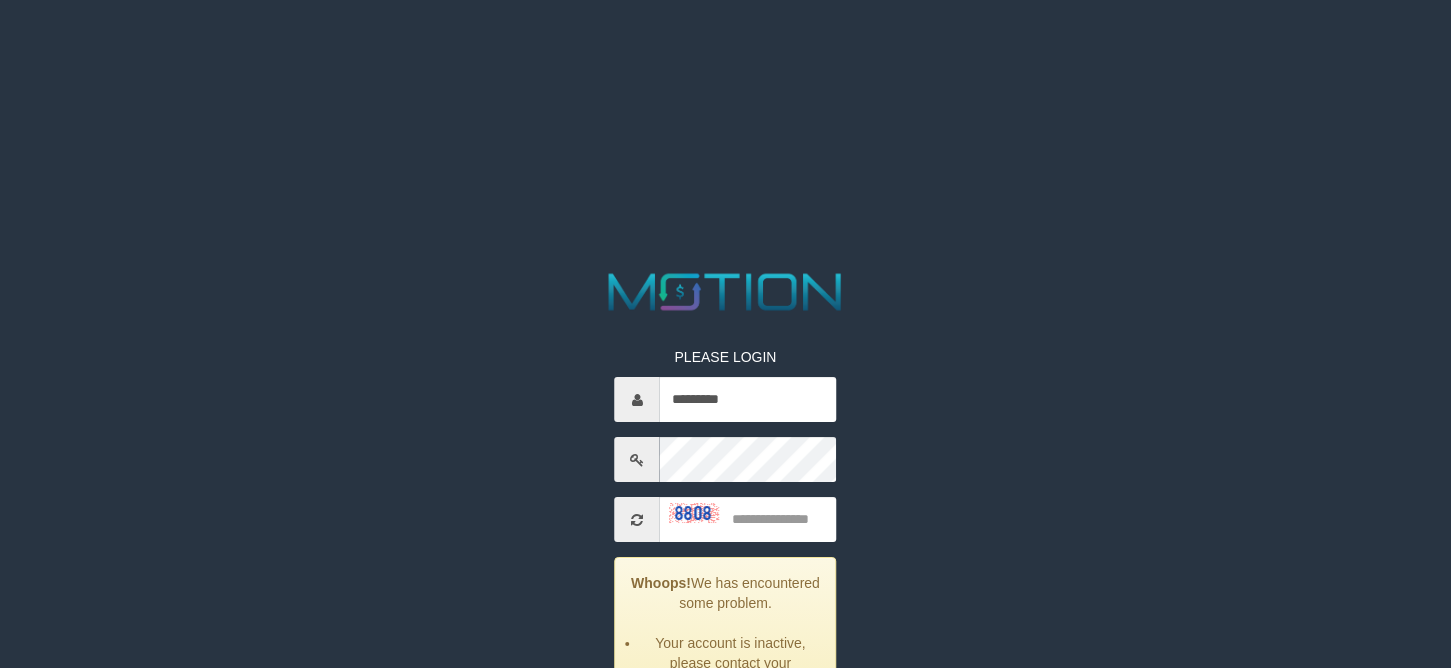 scroll, scrollTop: 0, scrollLeft: 0, axis: both 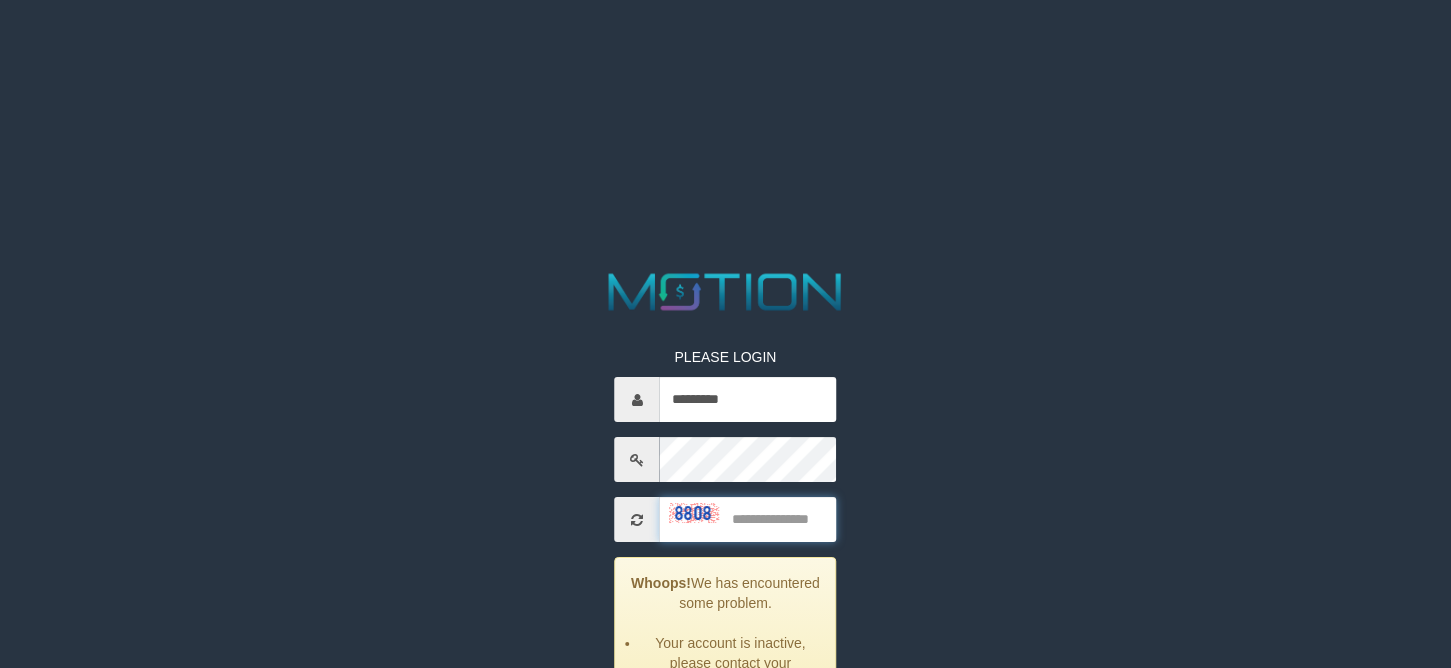 click at bounding box center [748, 519] 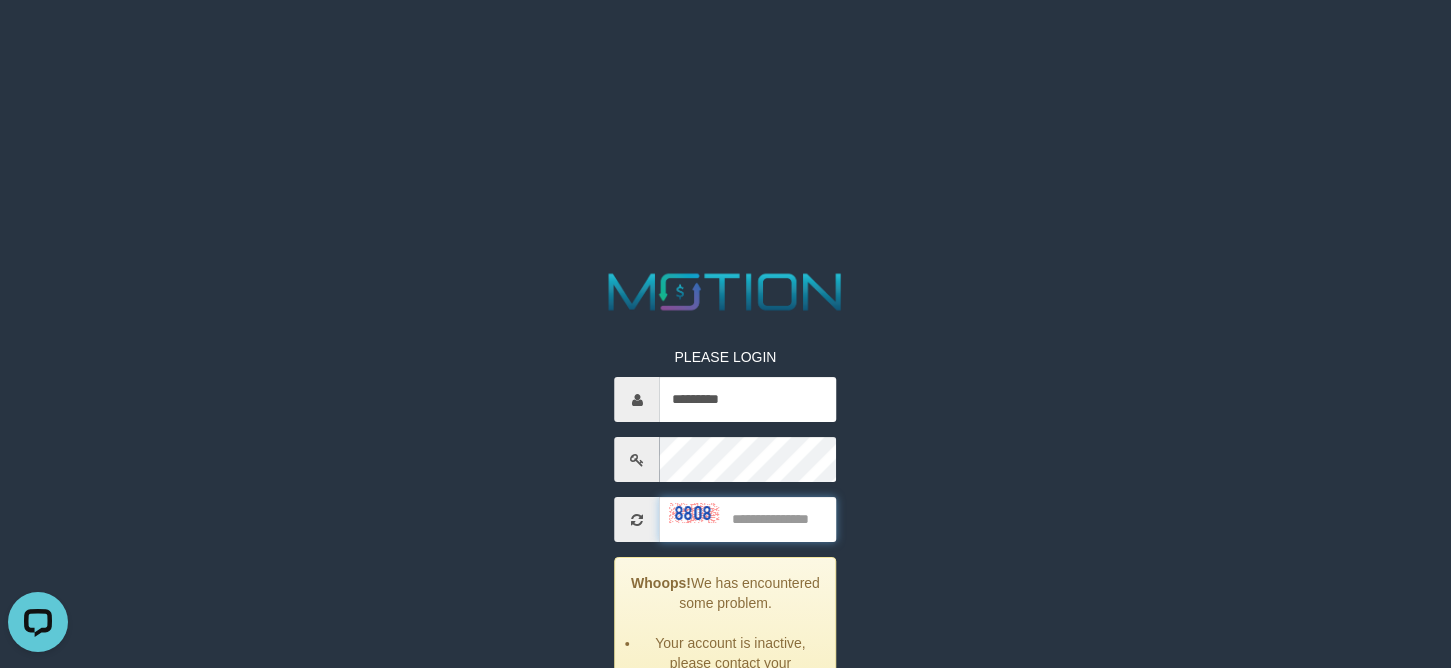 scroll, scrollTop: 0, scrollLeft: 0, axis: both 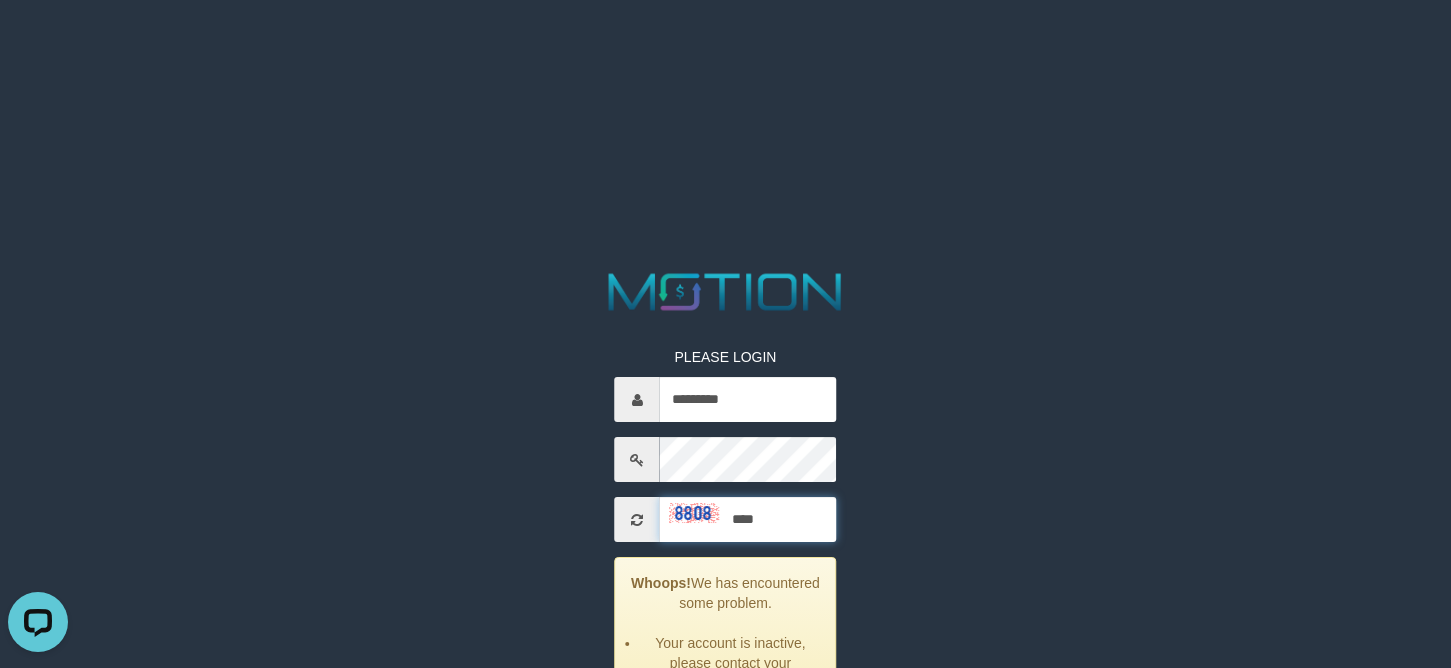 type on "****" 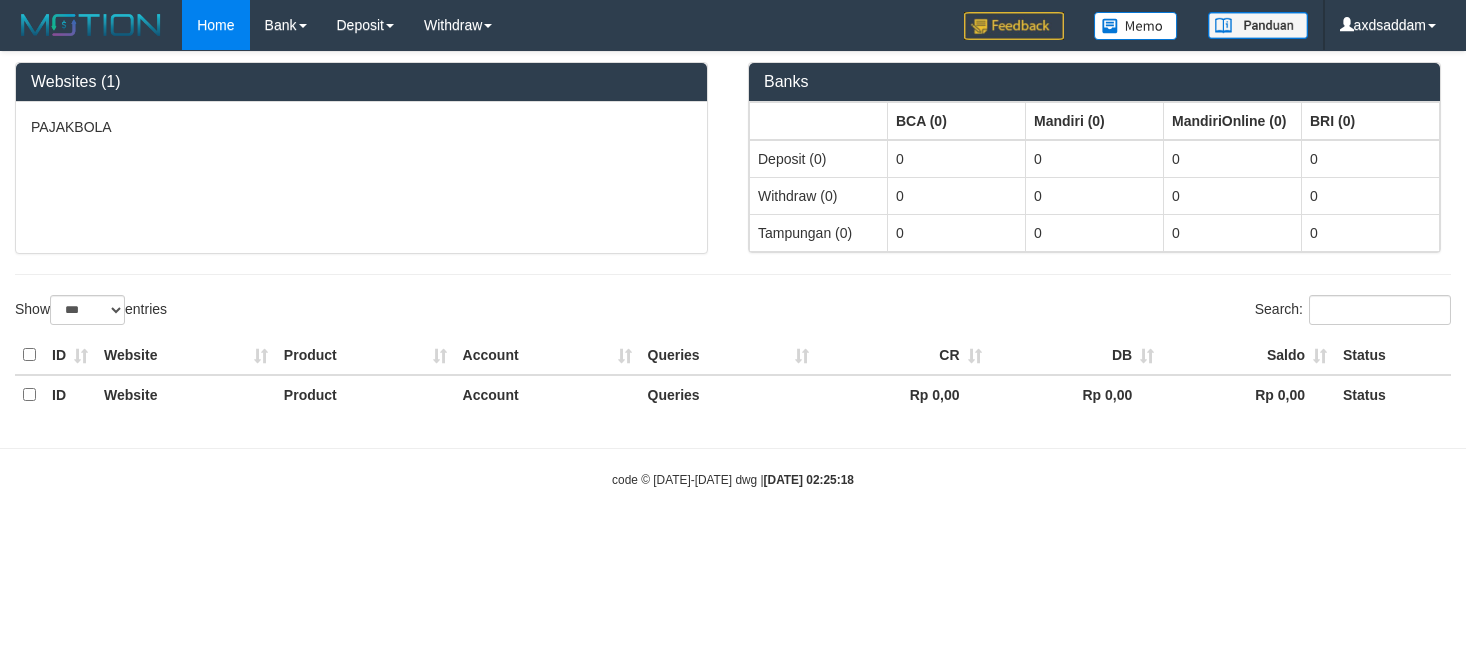 select on "***" 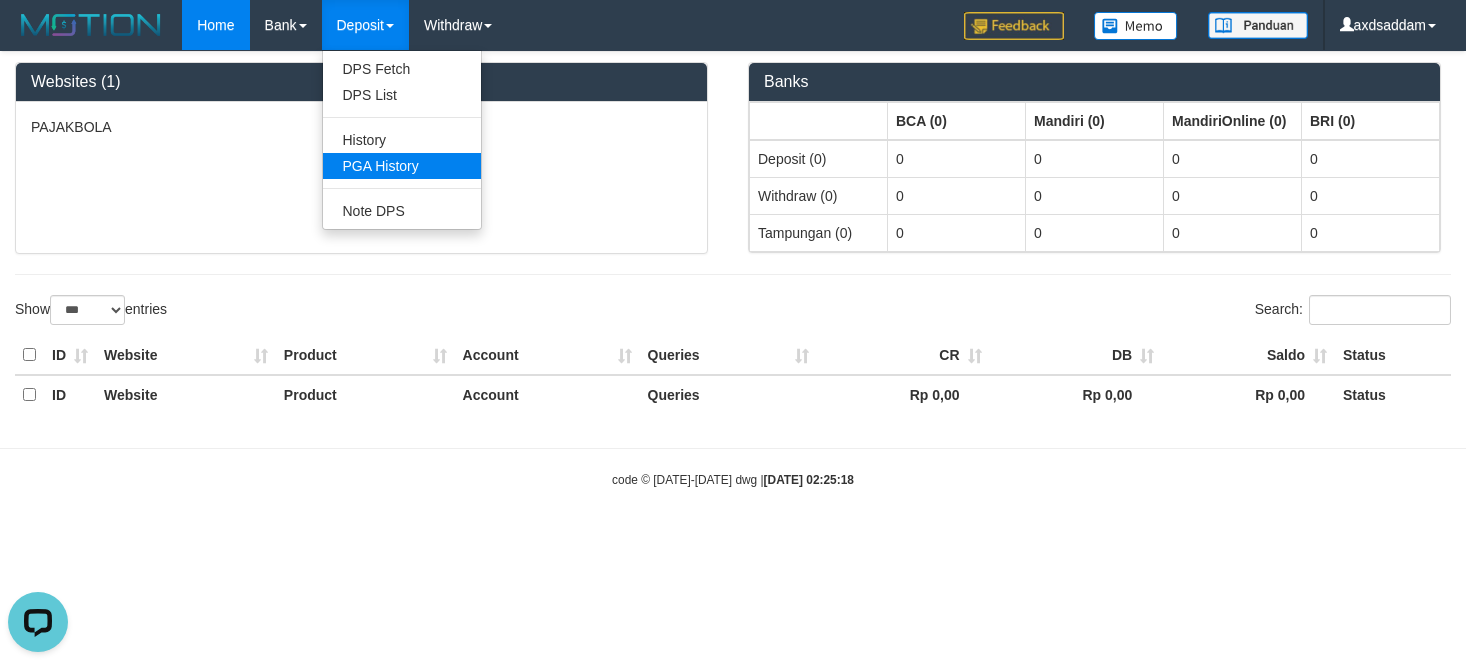 scroll, scrollTop: 0, scrollLeft: 0, axis: both 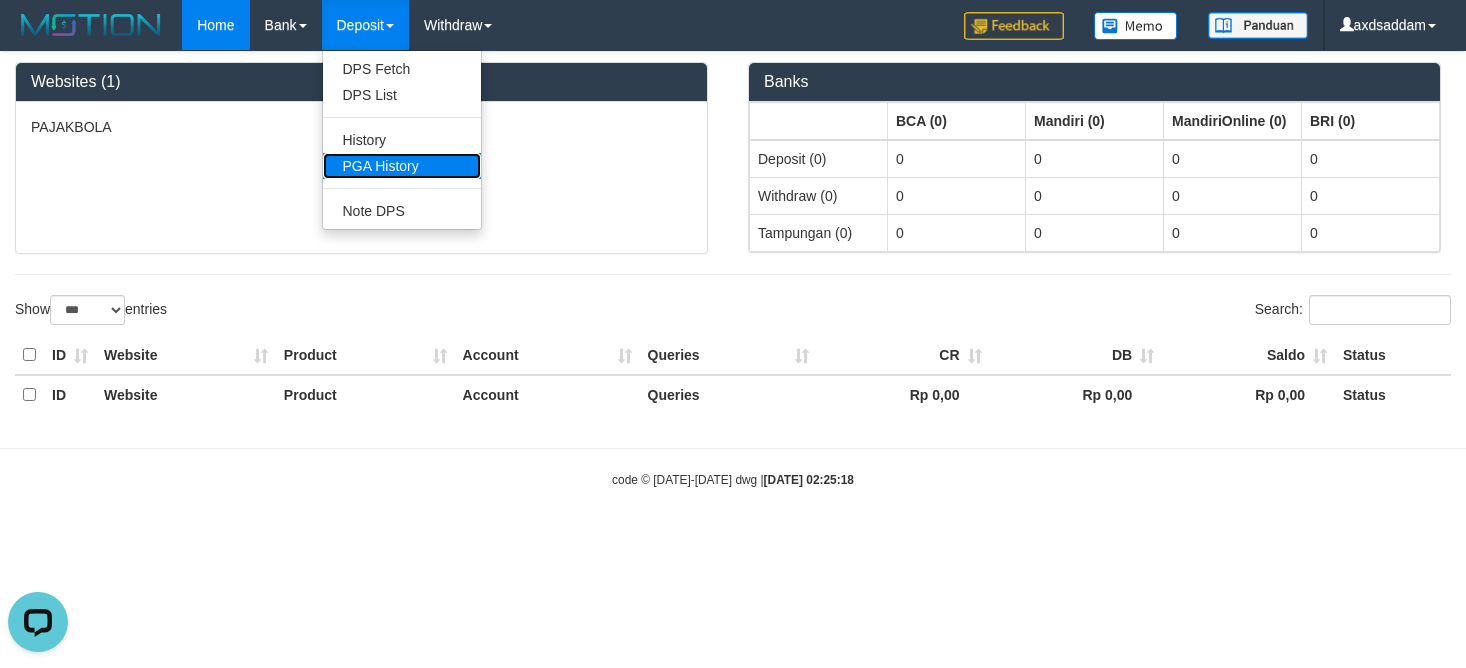 click on "PGA History" at bounding box center [402, 166] 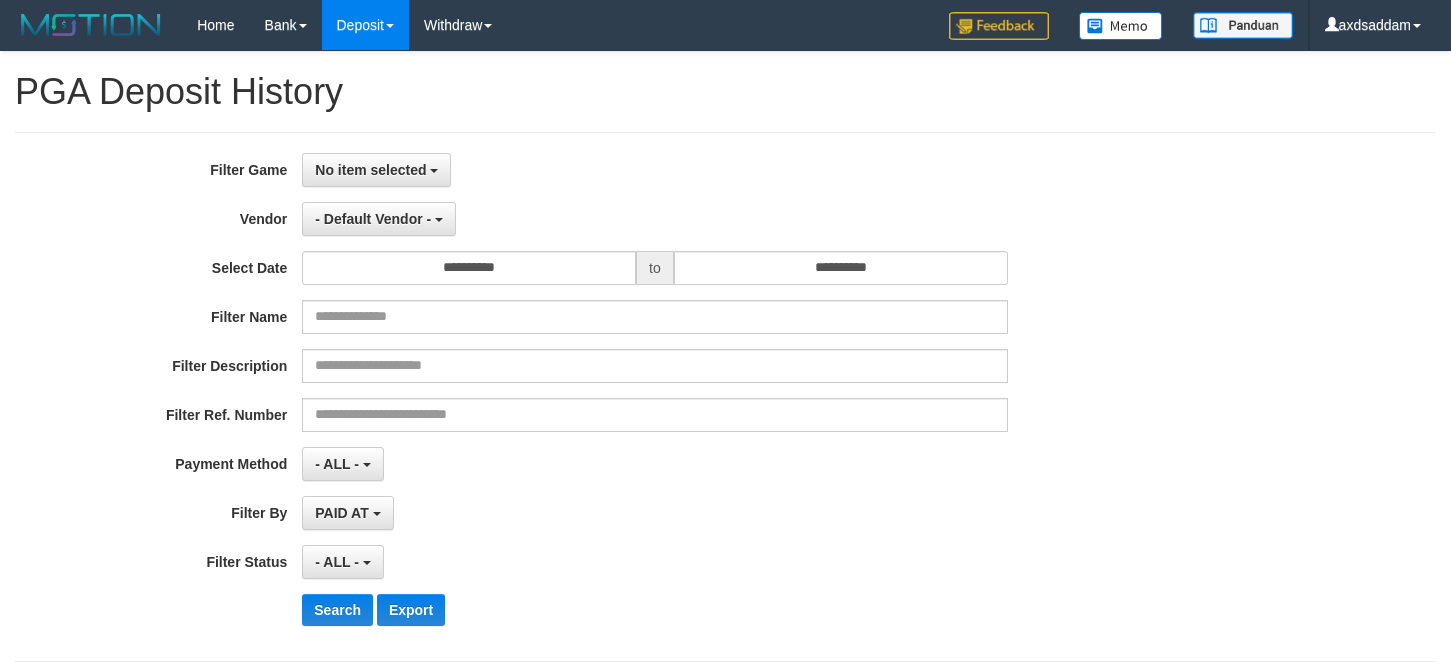 select 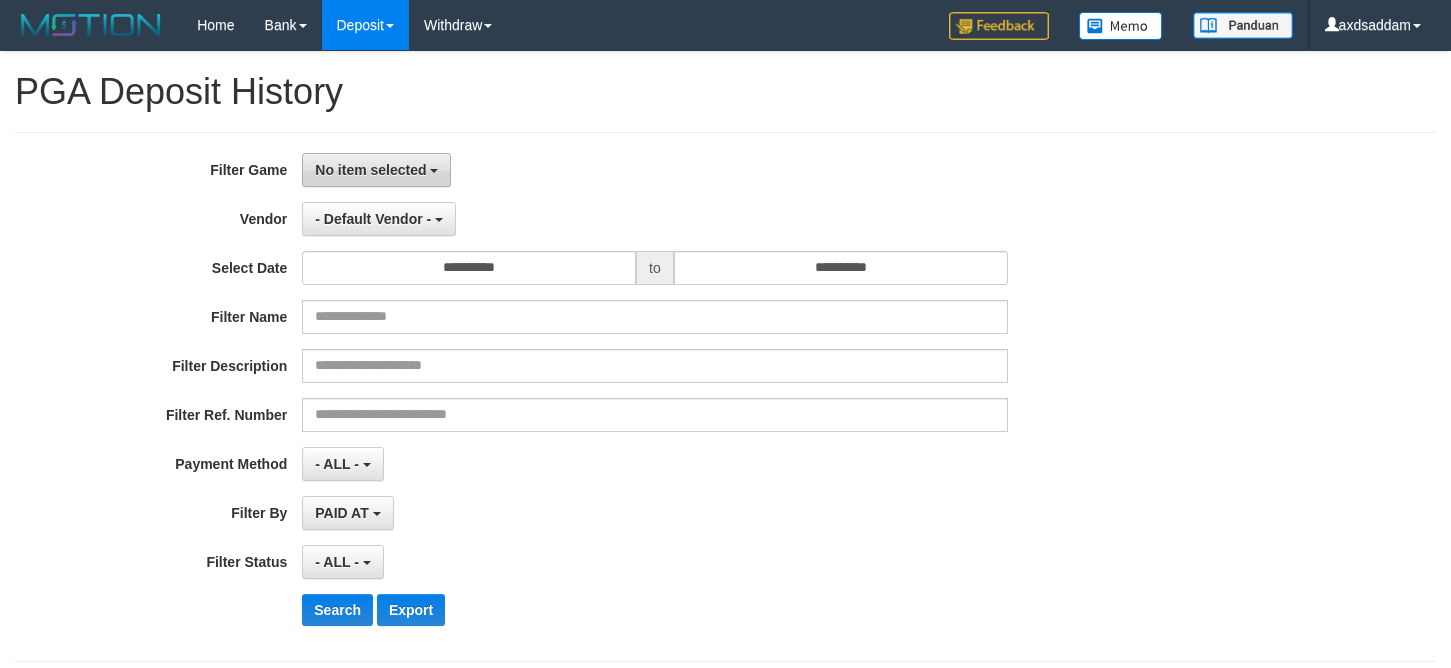 scroll, scrollTop: 0, scrollLeft: 0, axis: both 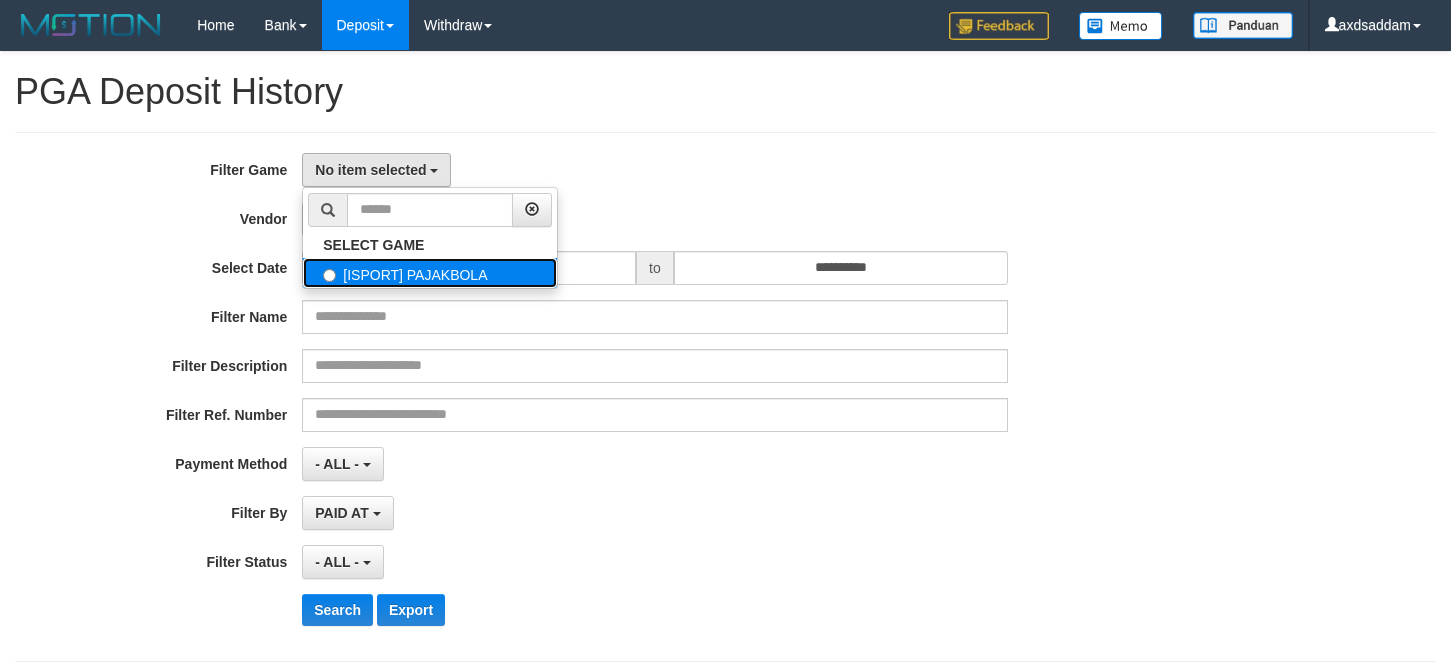 click on "[ISPORT] PAJAKBOLA" at bounding box center [430, 273] 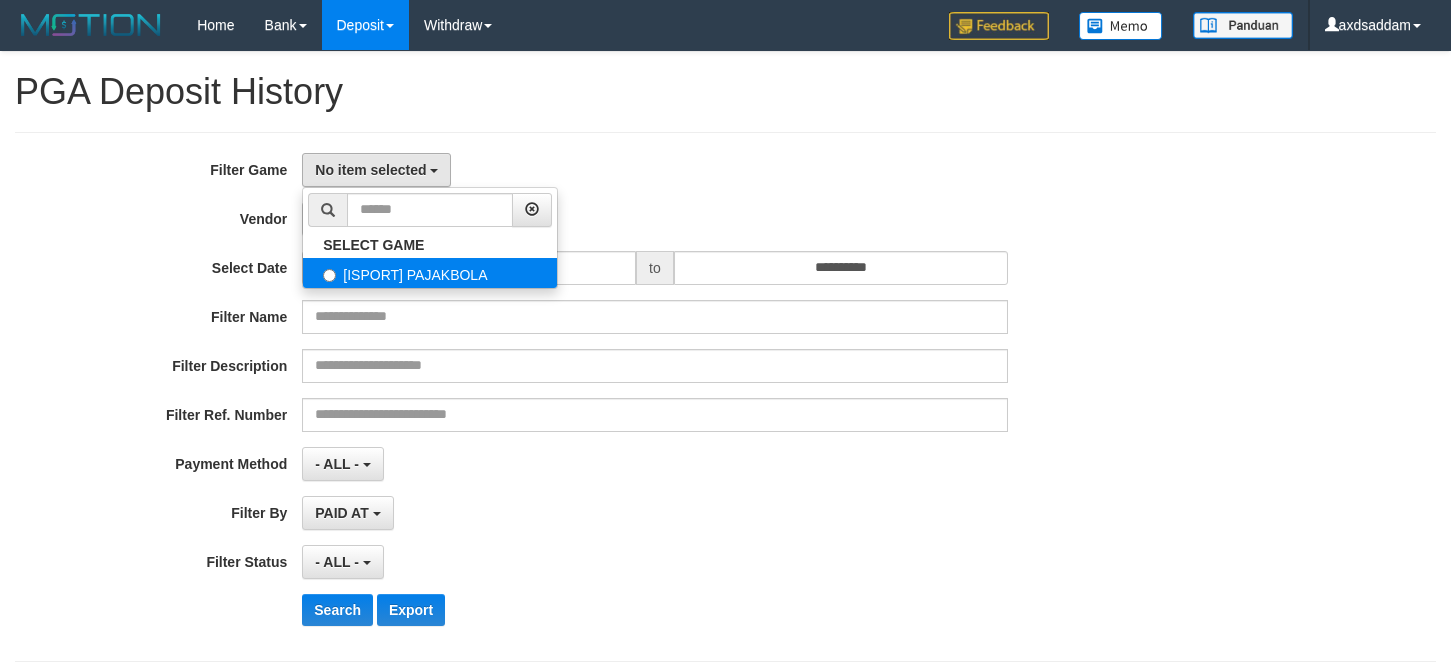 select on "***" 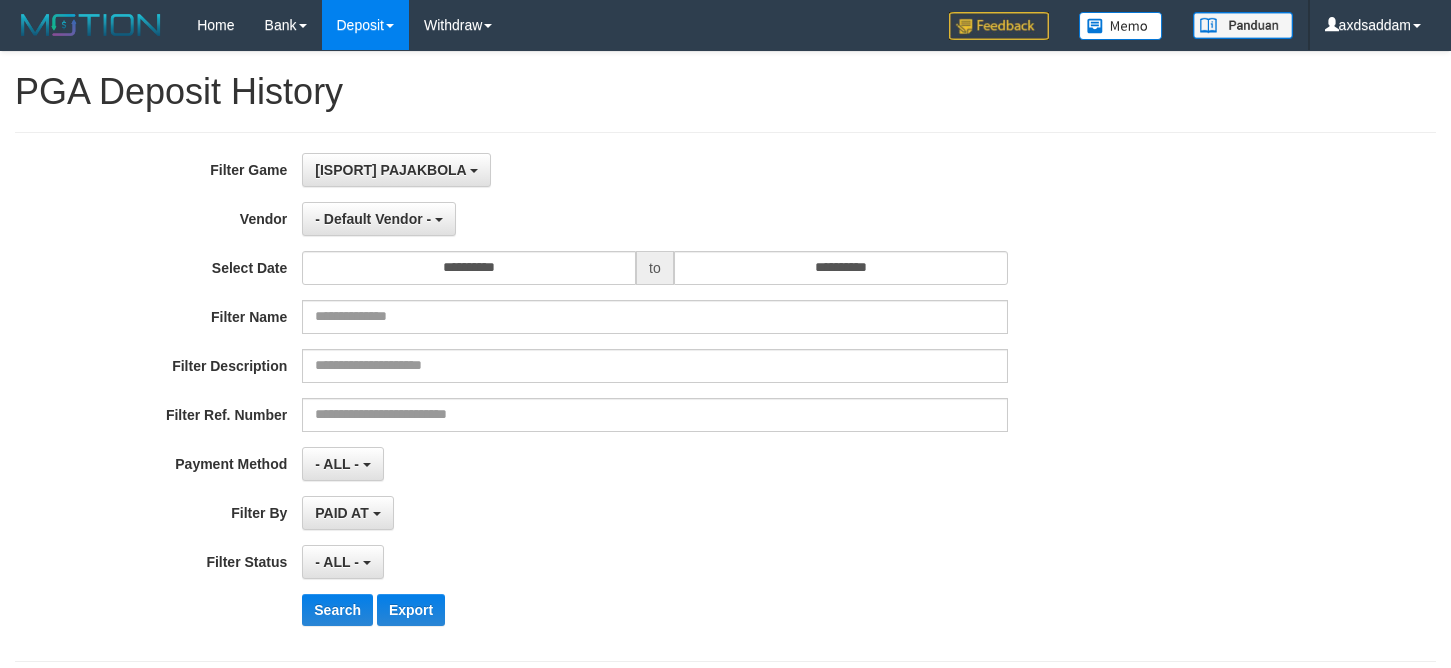 scroll, scrollTop: 18, scrollLeft: 0, axis: vertical 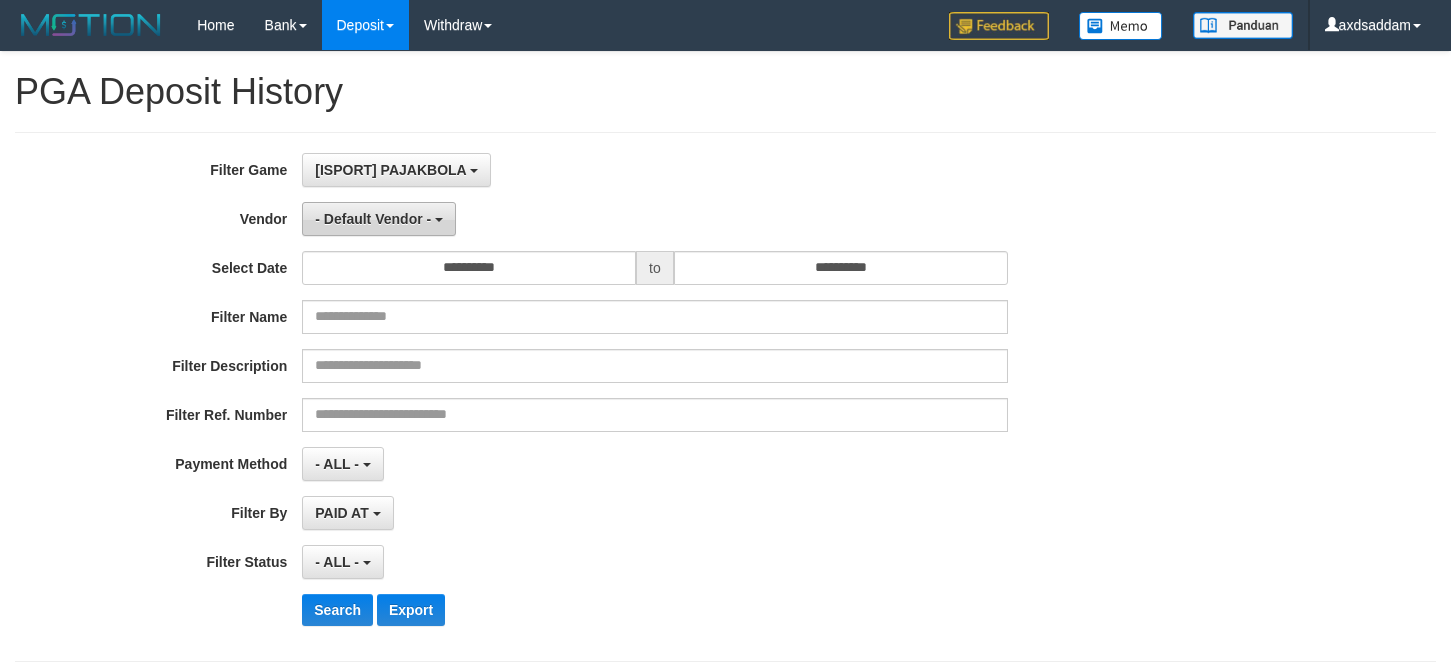 click on "- Default Vendor -" at bounding box center (379, 219) 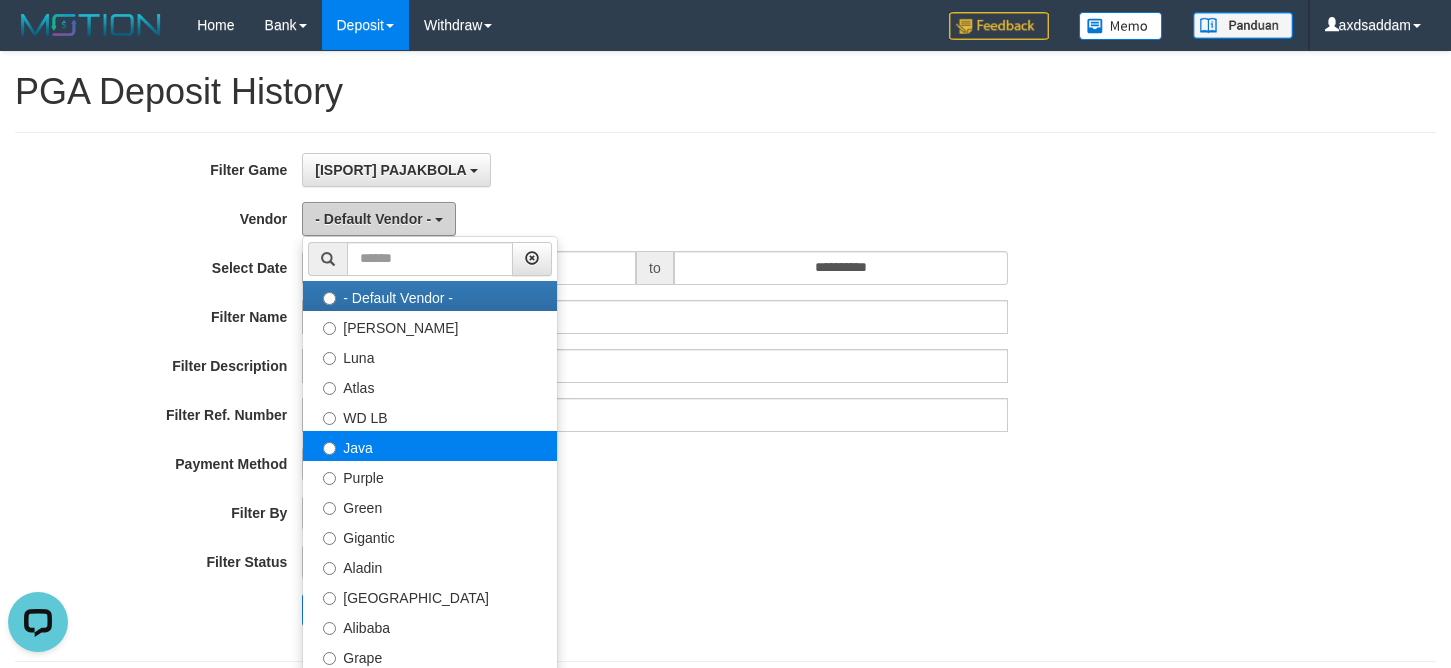 scroll, scrollTop: 0, scrollLeft: 0, axis: both 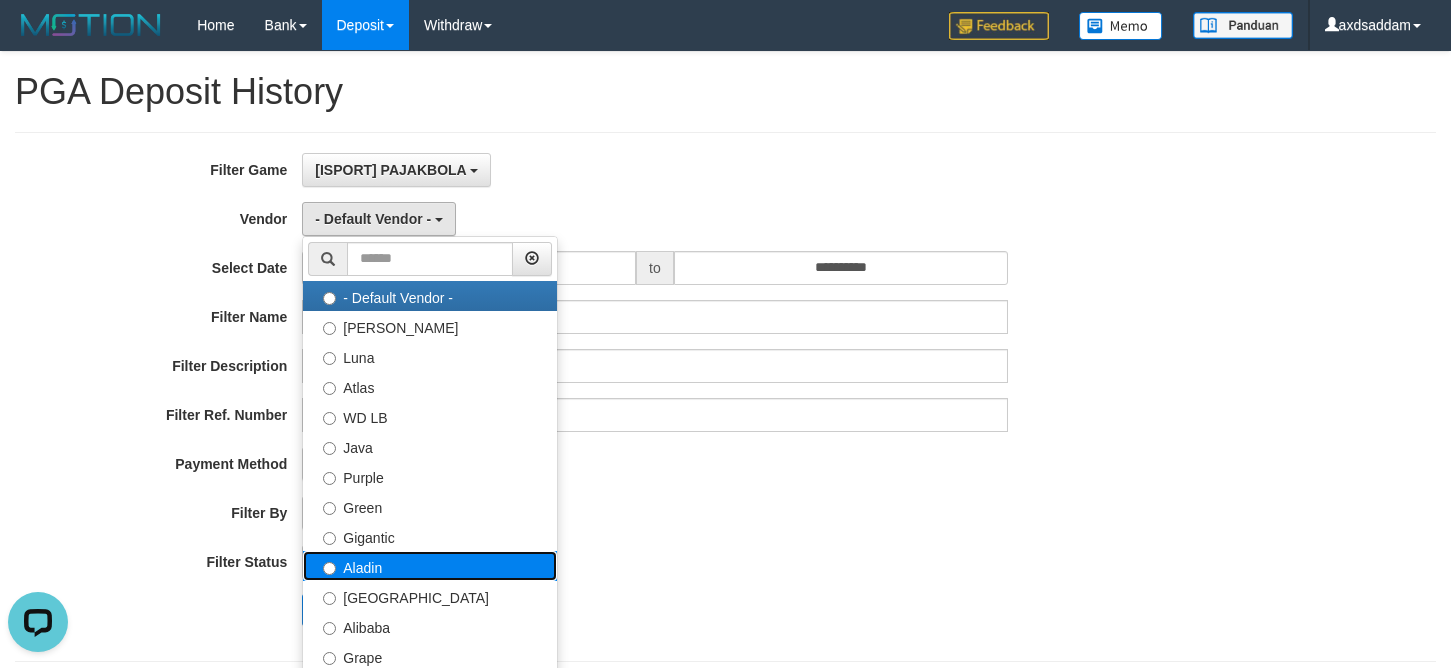 click on "Aladin" at bounding box center (430, 566) 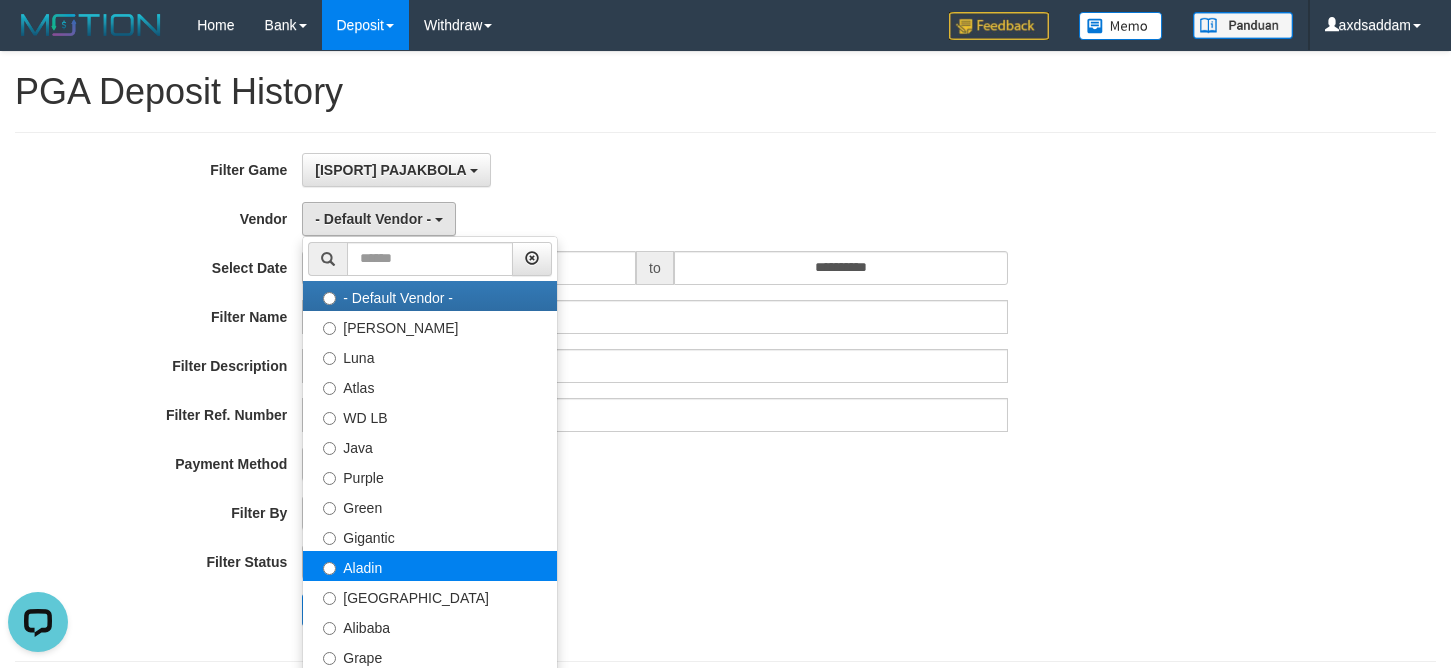 select on "**********" 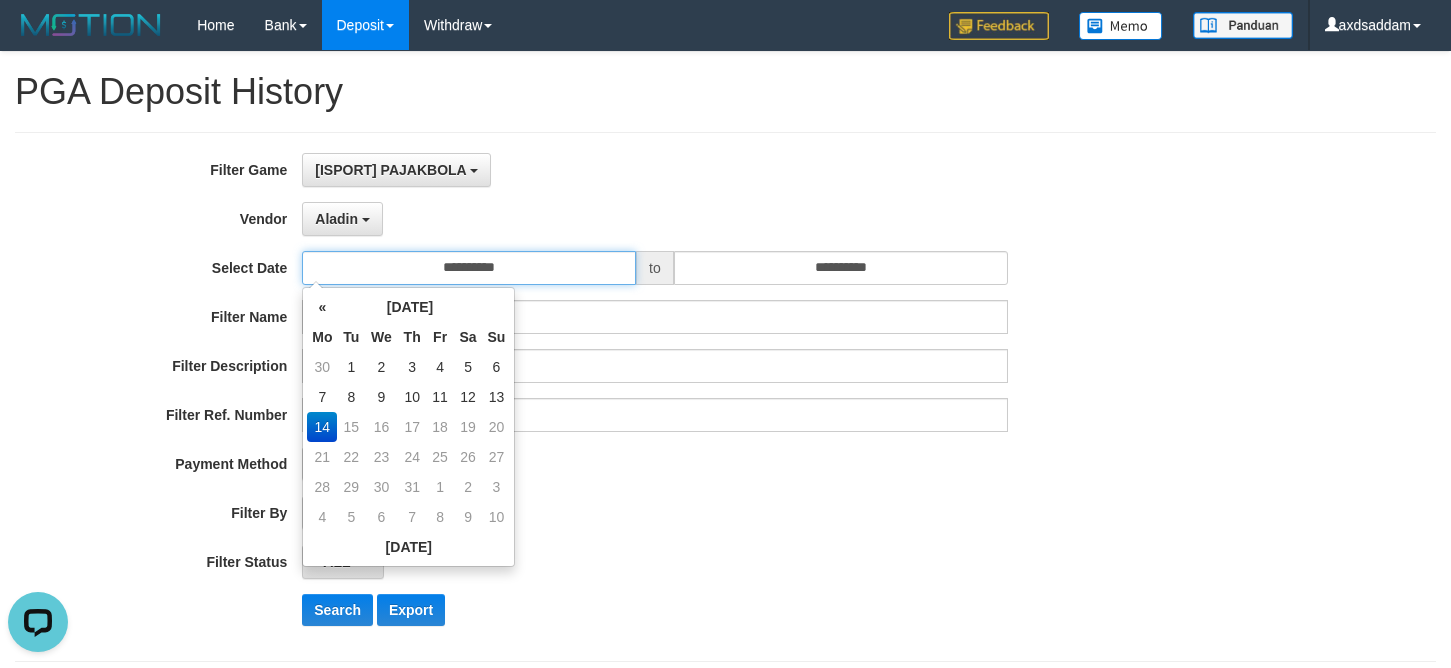 click on "**********" at bounding box center [469, 268] 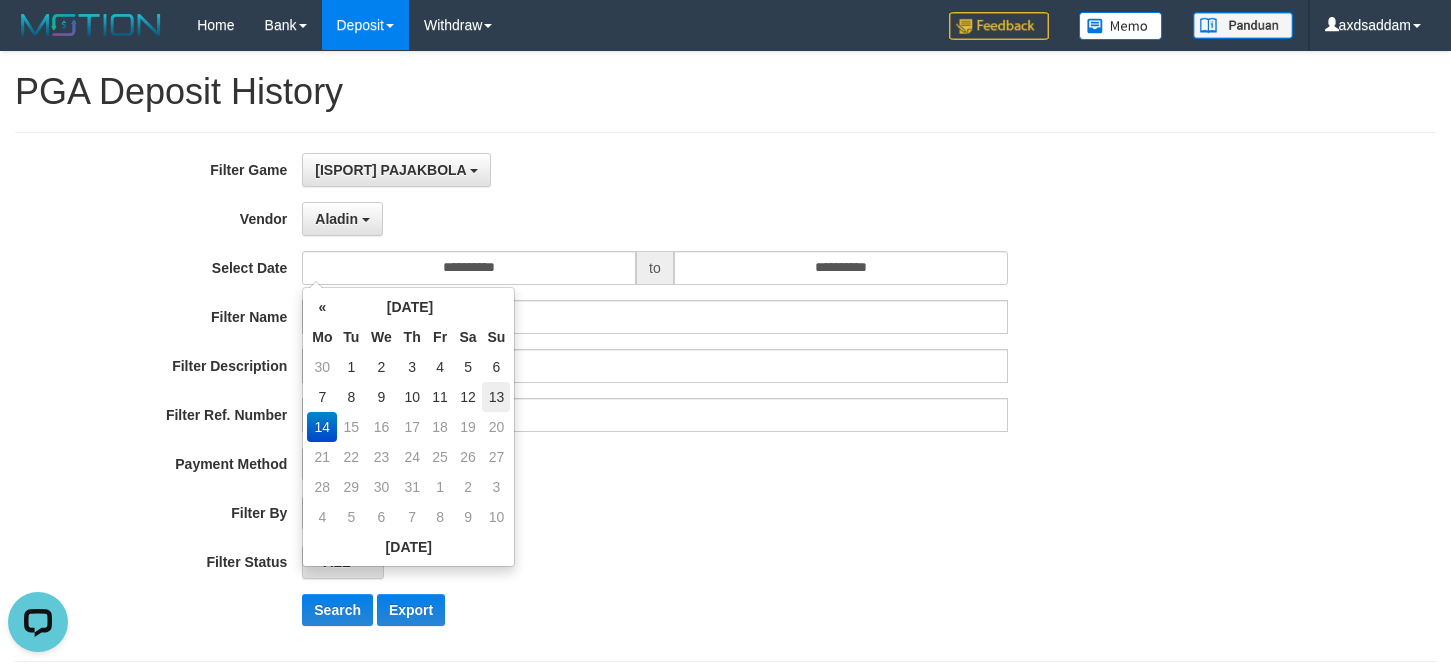 click on "13" at bounding box center [496, 397] 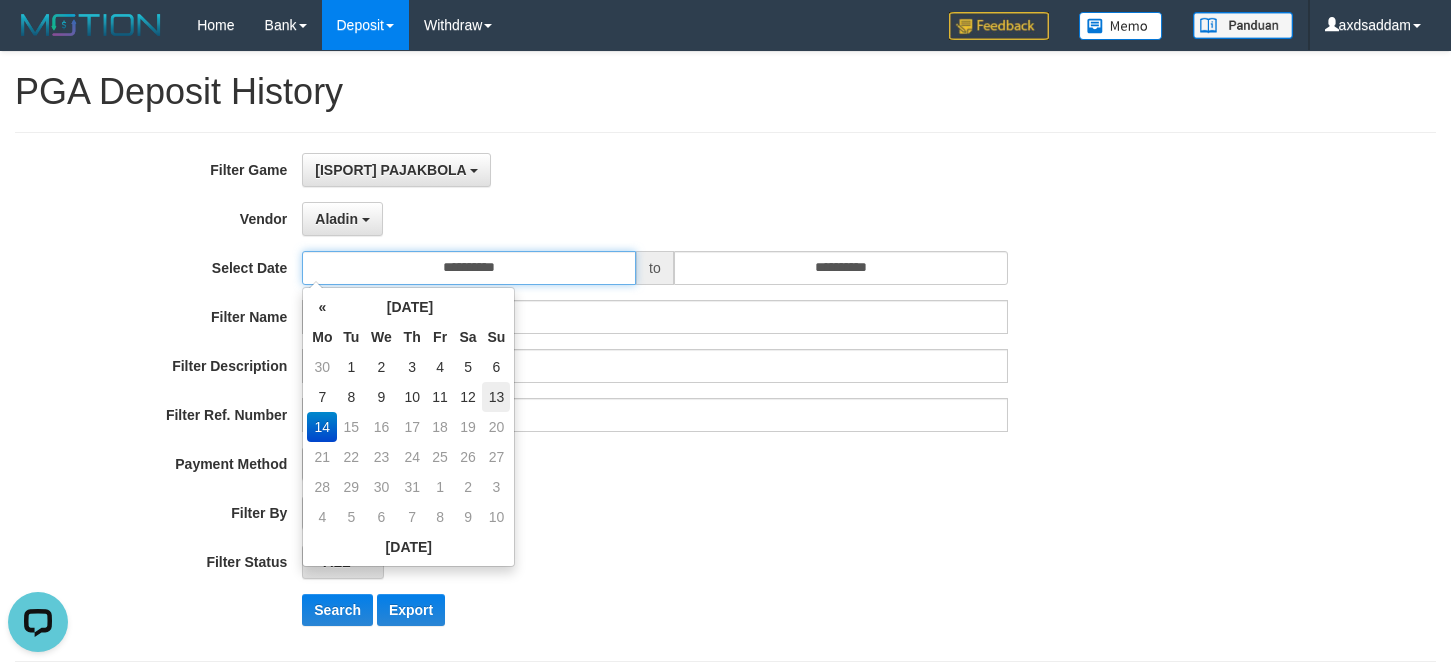 type on "**********" 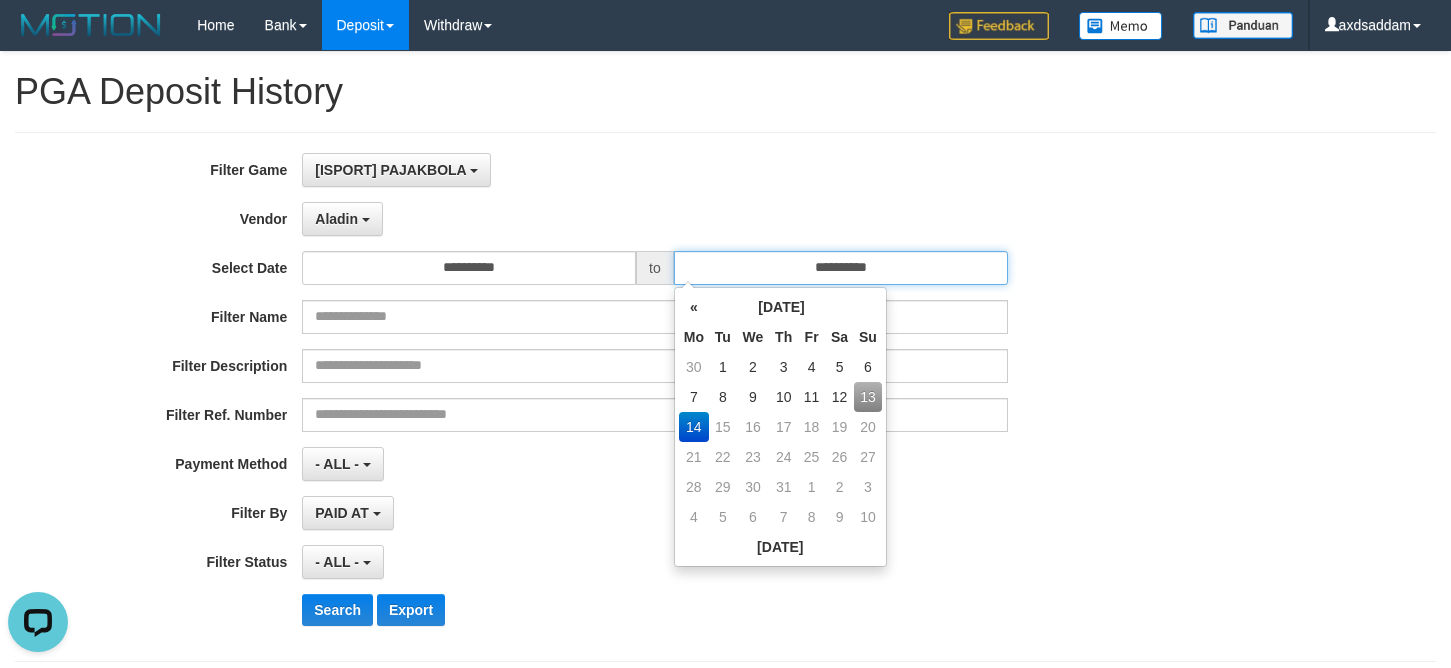 click on "**********" at bounding box center [841, 268] 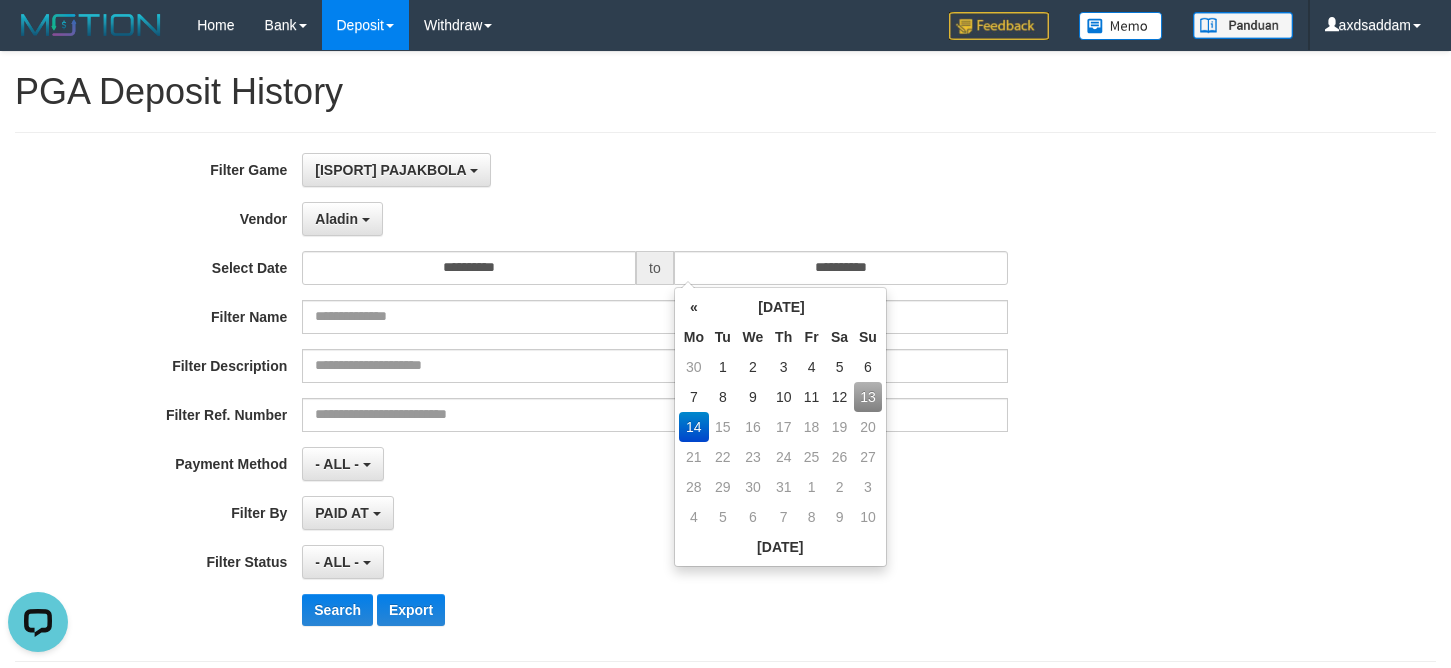 click on "13" at bounding box center [868, 397] 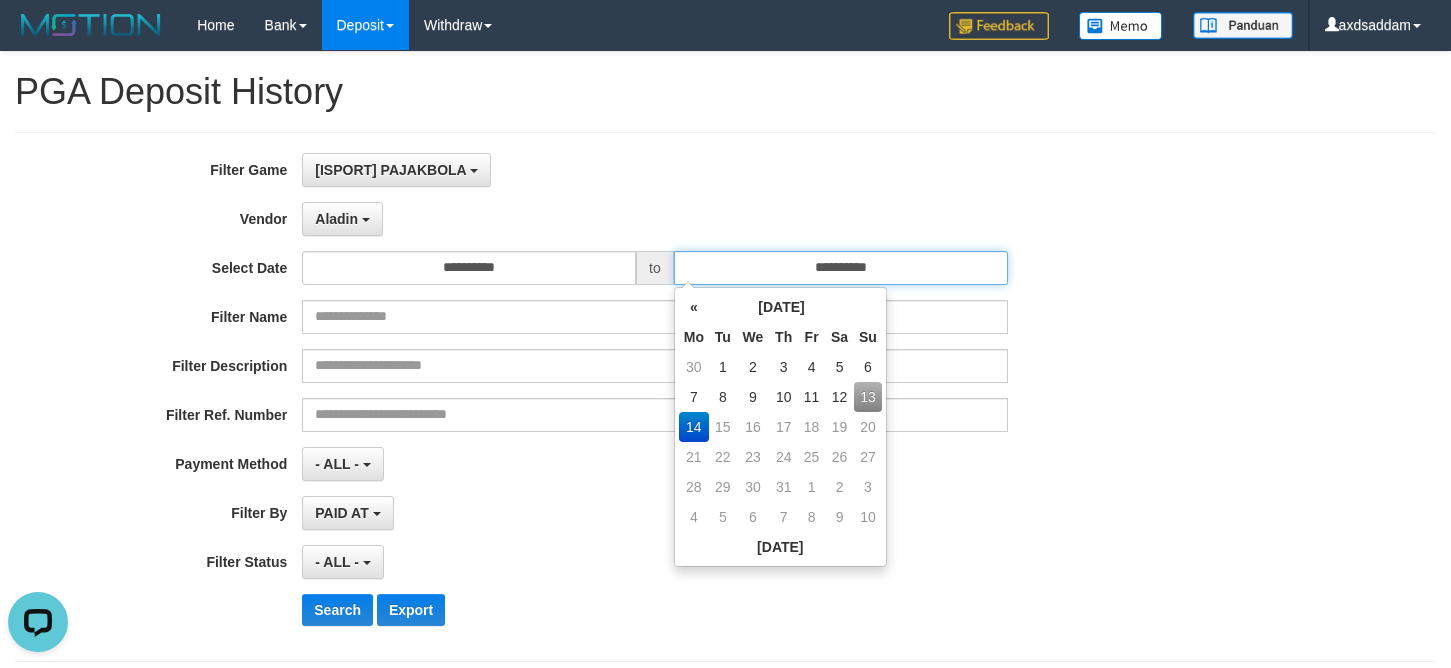 type on "**********" 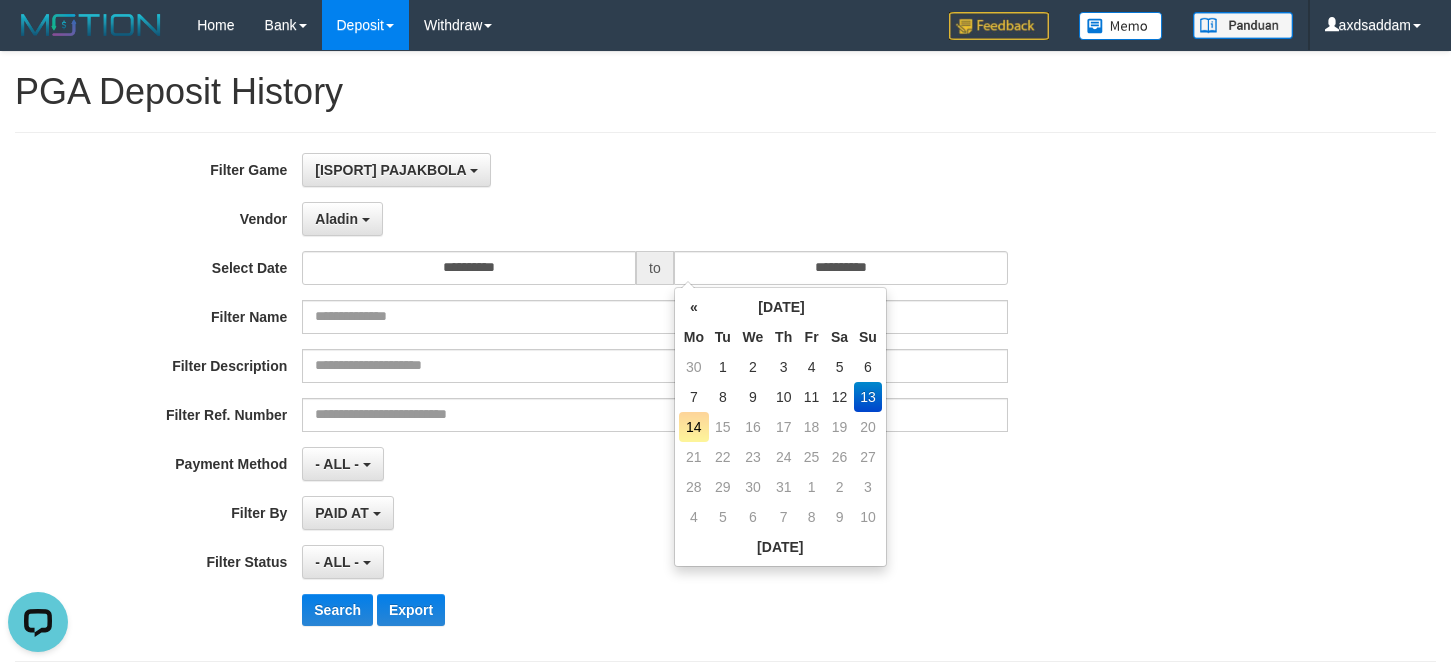 click on "PAID AT
PAID AT
CREATED AT" at bounding box center (654, 513) 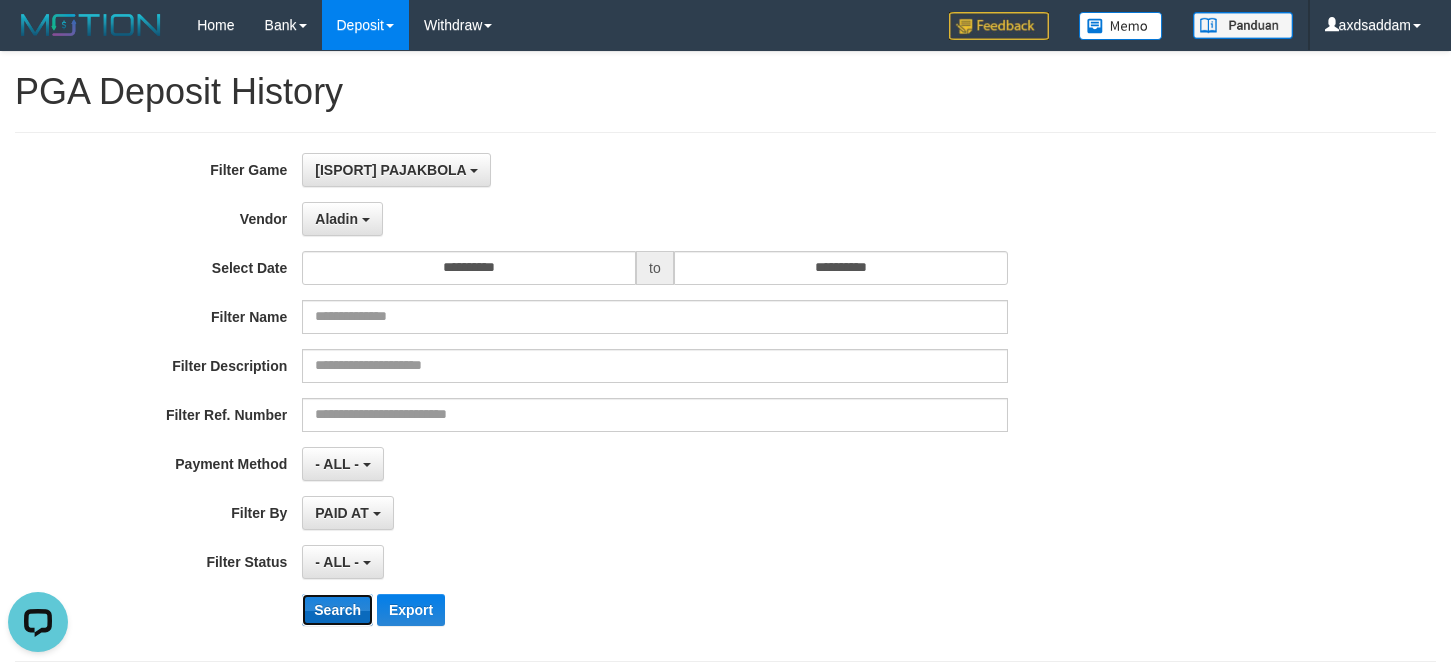 click on "Search" at bounding box center [337, 610] 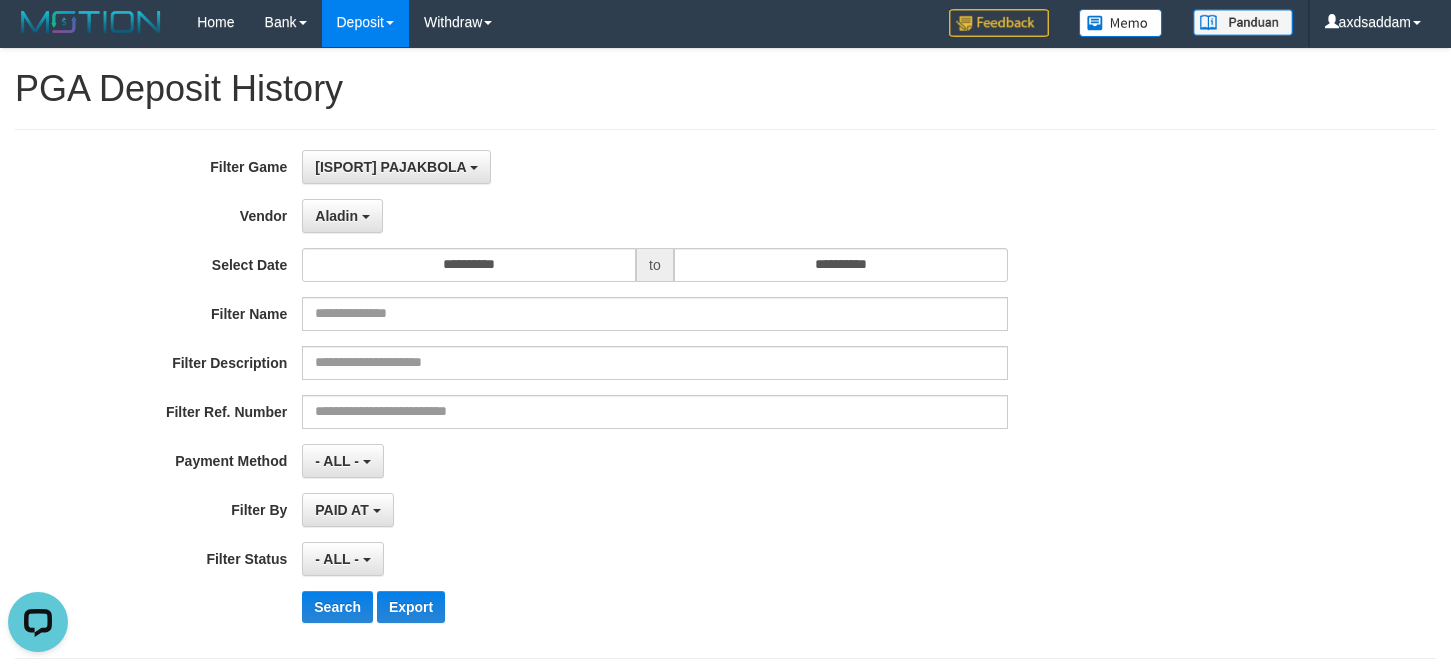 scroll, scrollTop: 0, scrollLeft: 0, axis: both 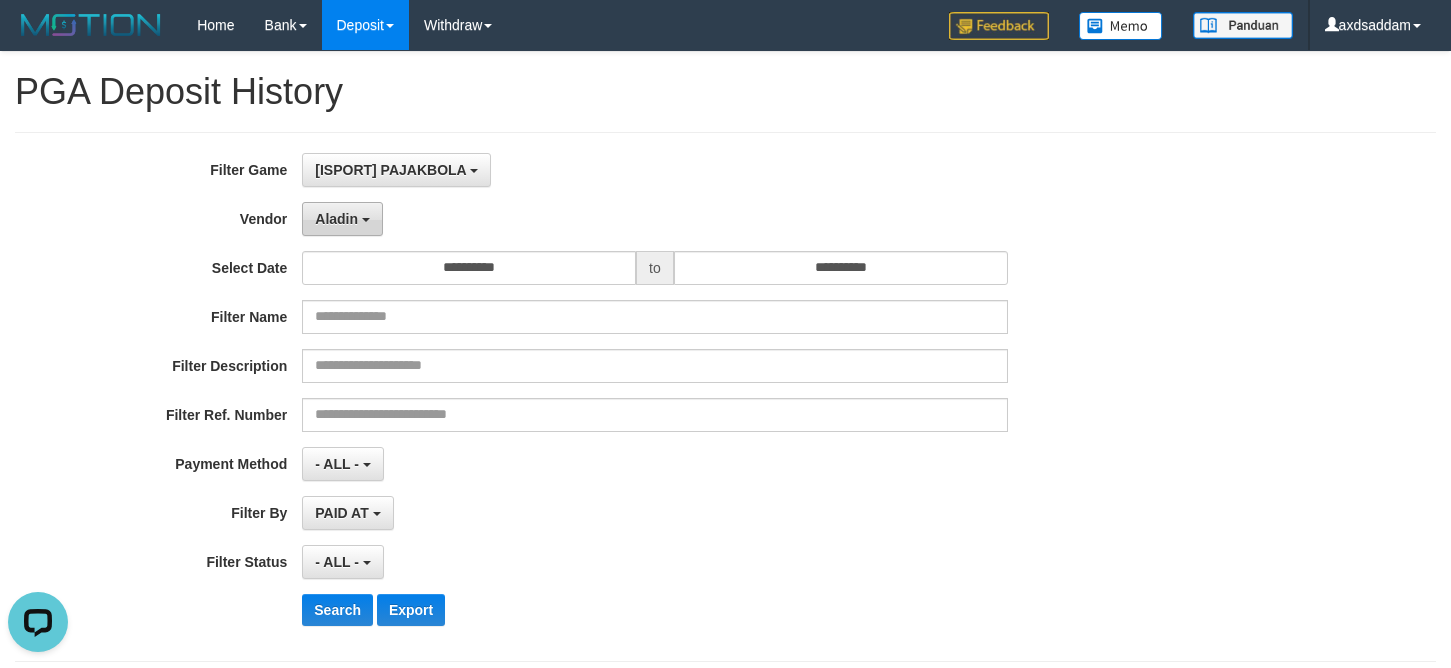 click on "Aladin" at bounding box center [342, 219] 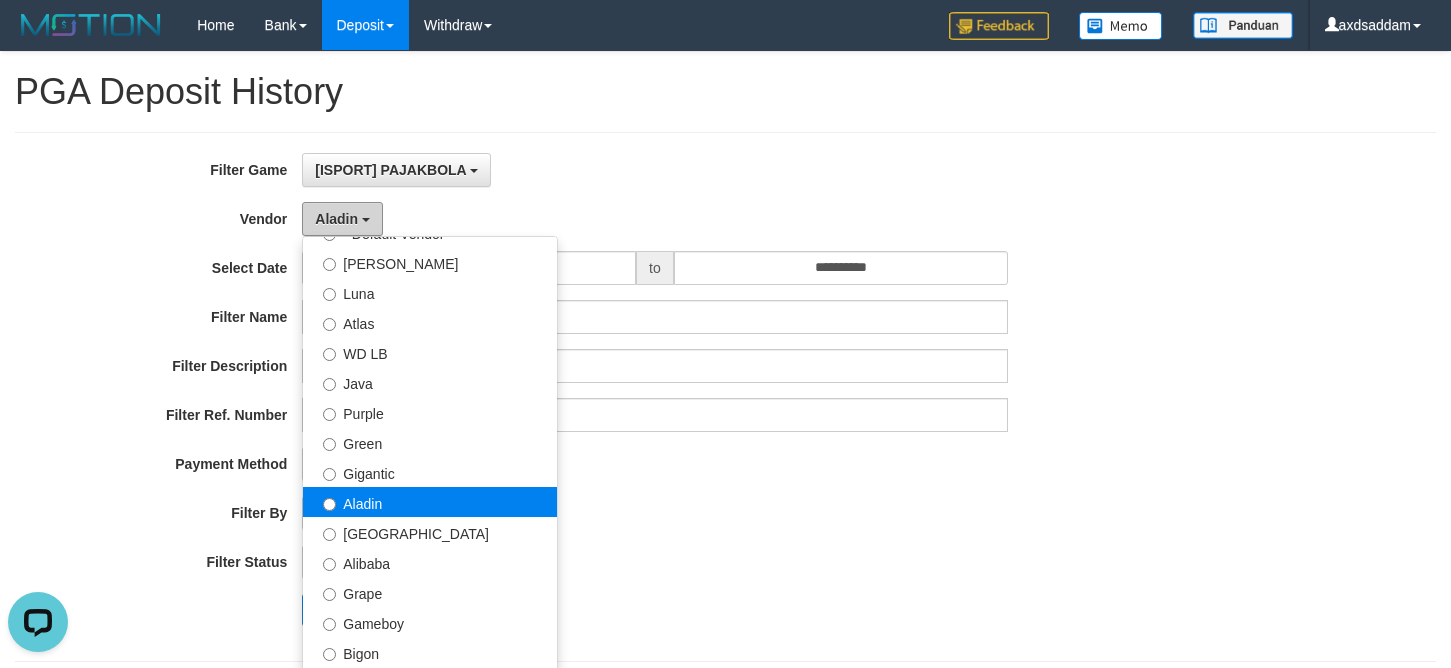 scroll, scrollTop: 100, scrollLeft: 0, axis: vertical 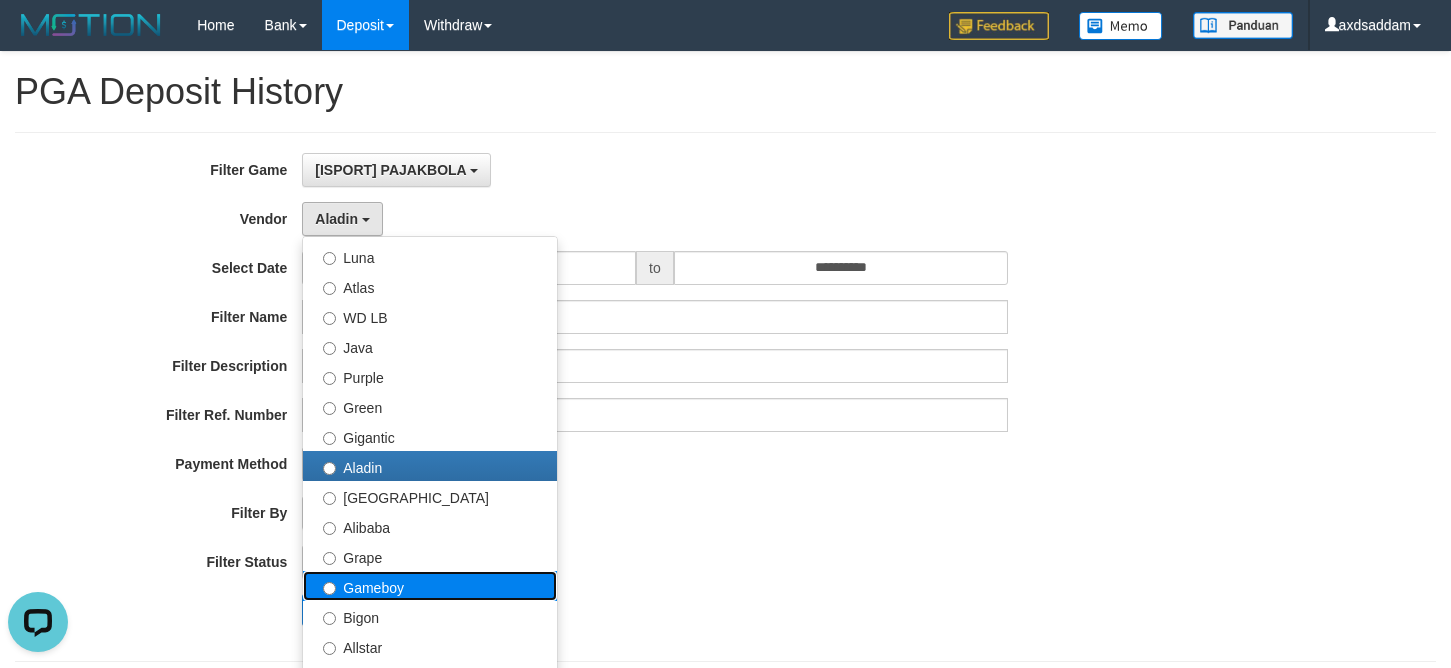 click on "Gameboy" at bounding box center (430, 586) 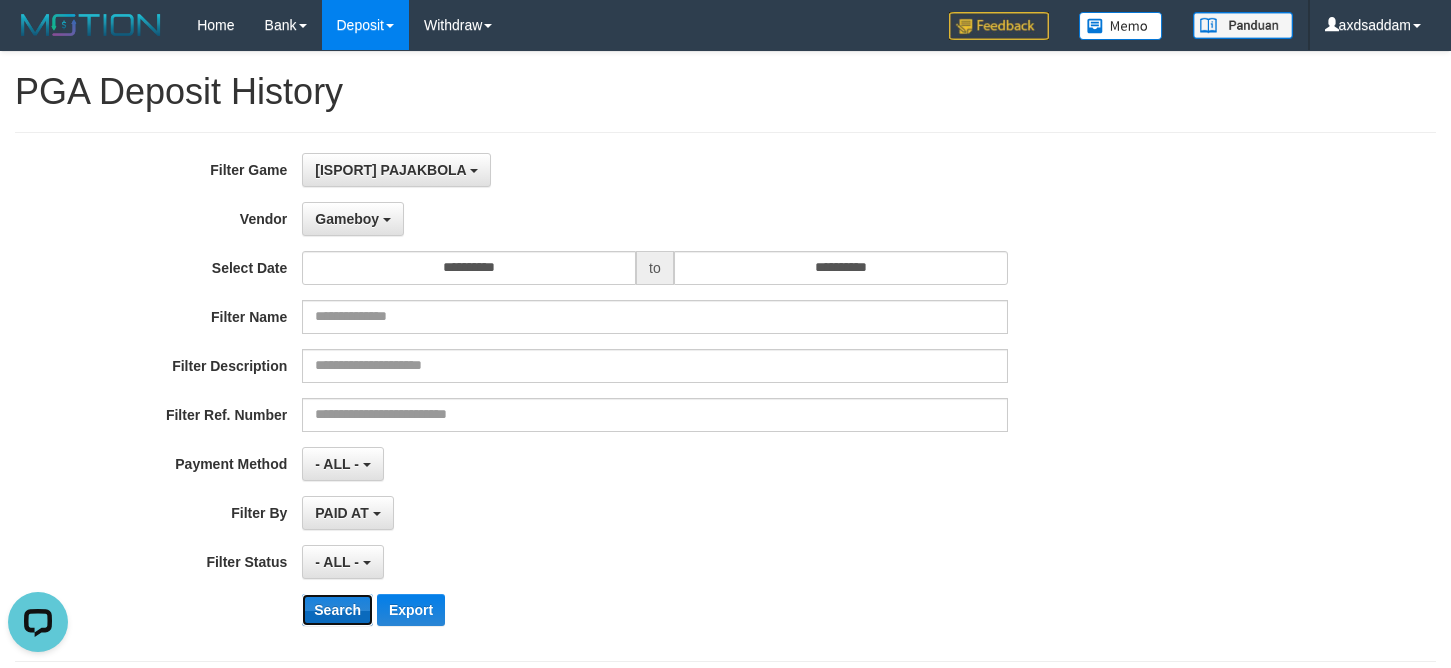 click on "Search" at bounding box center [337, 610] 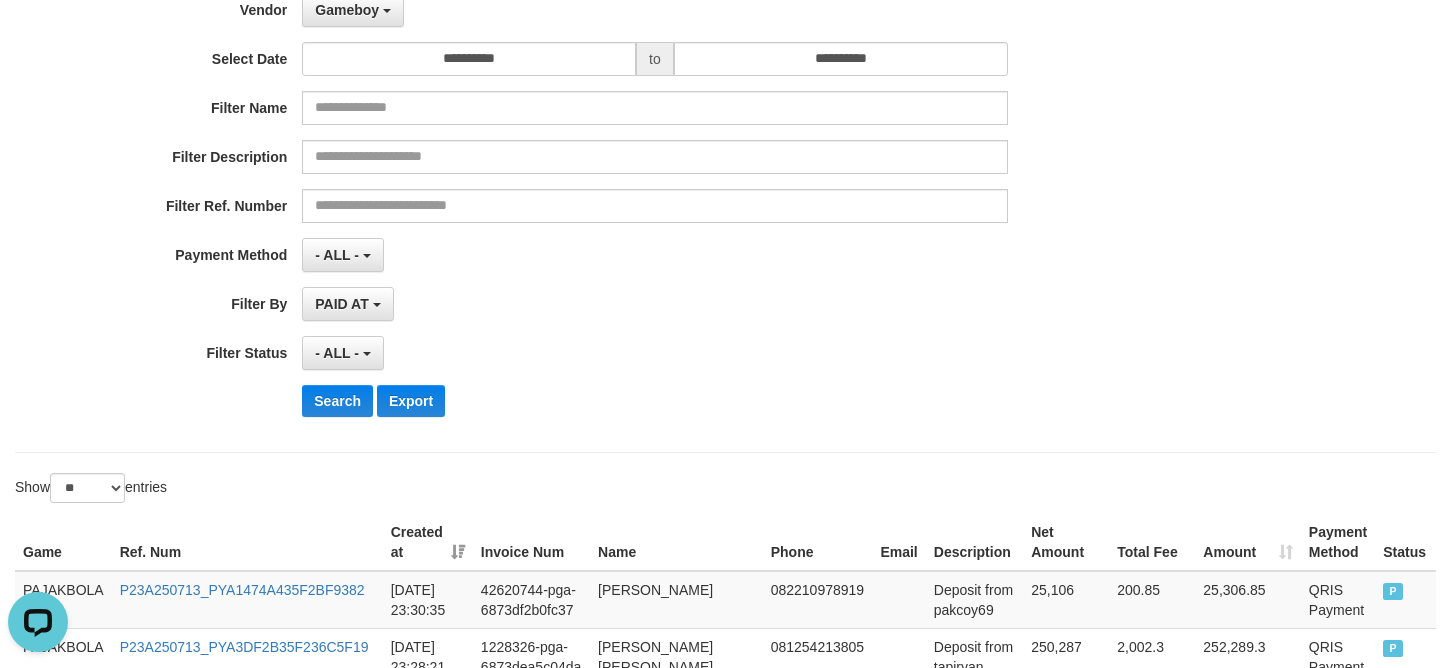 scroll, scrollTop: 174, scrollLeft: 0, axis: vertical 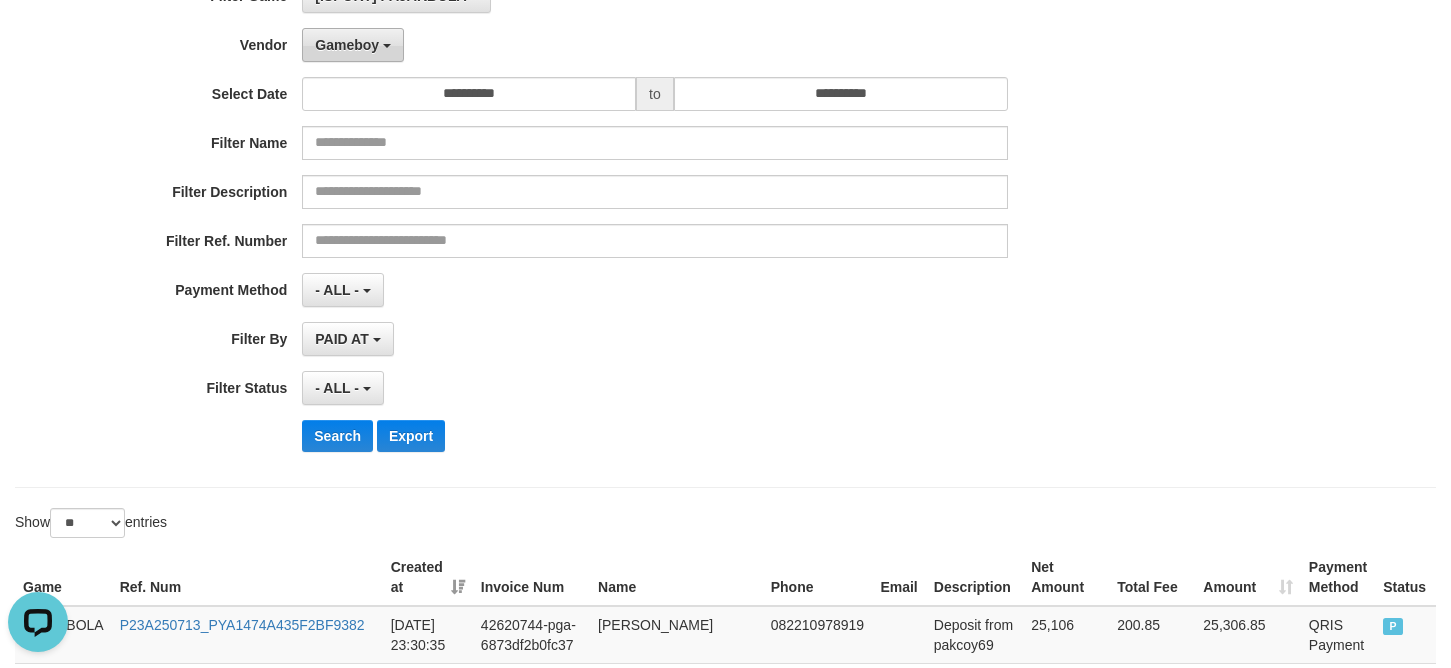click on "Gameboy" at bounding box center [353, 45] 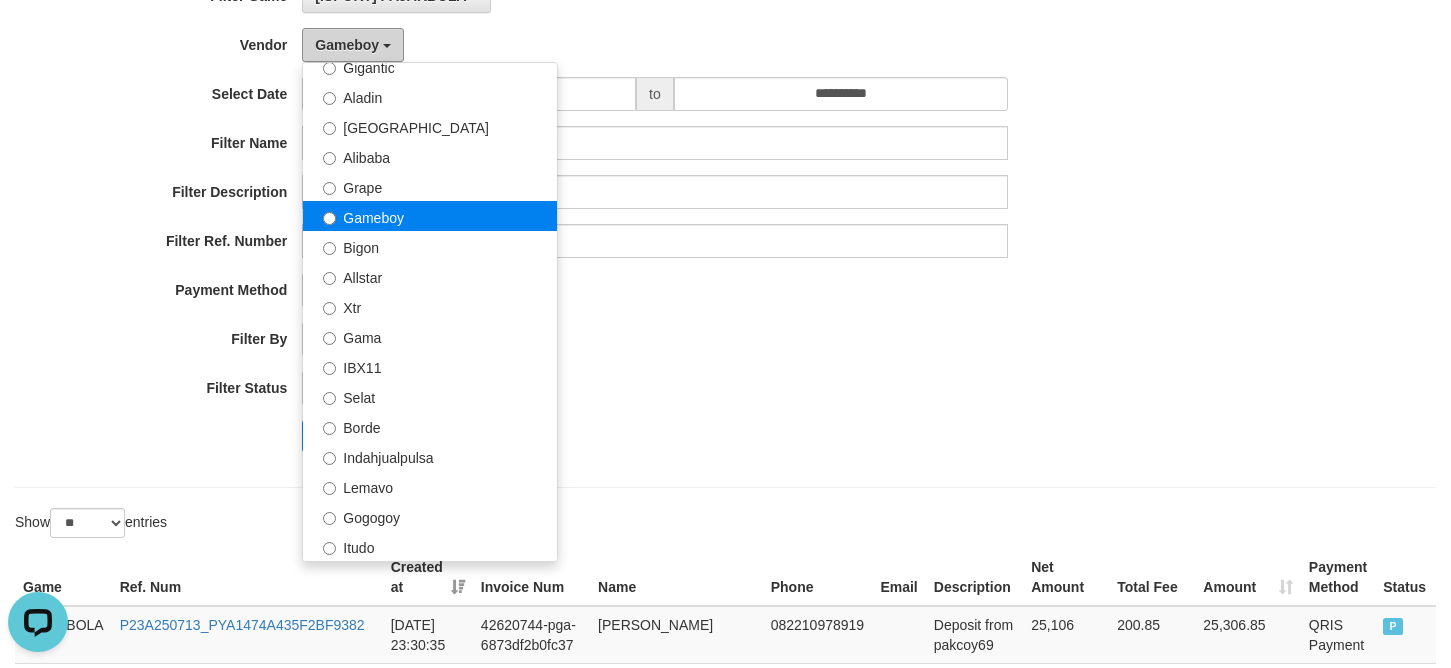 scroll, scrollTop: 300, scrollLeft: 0, axis: vertical 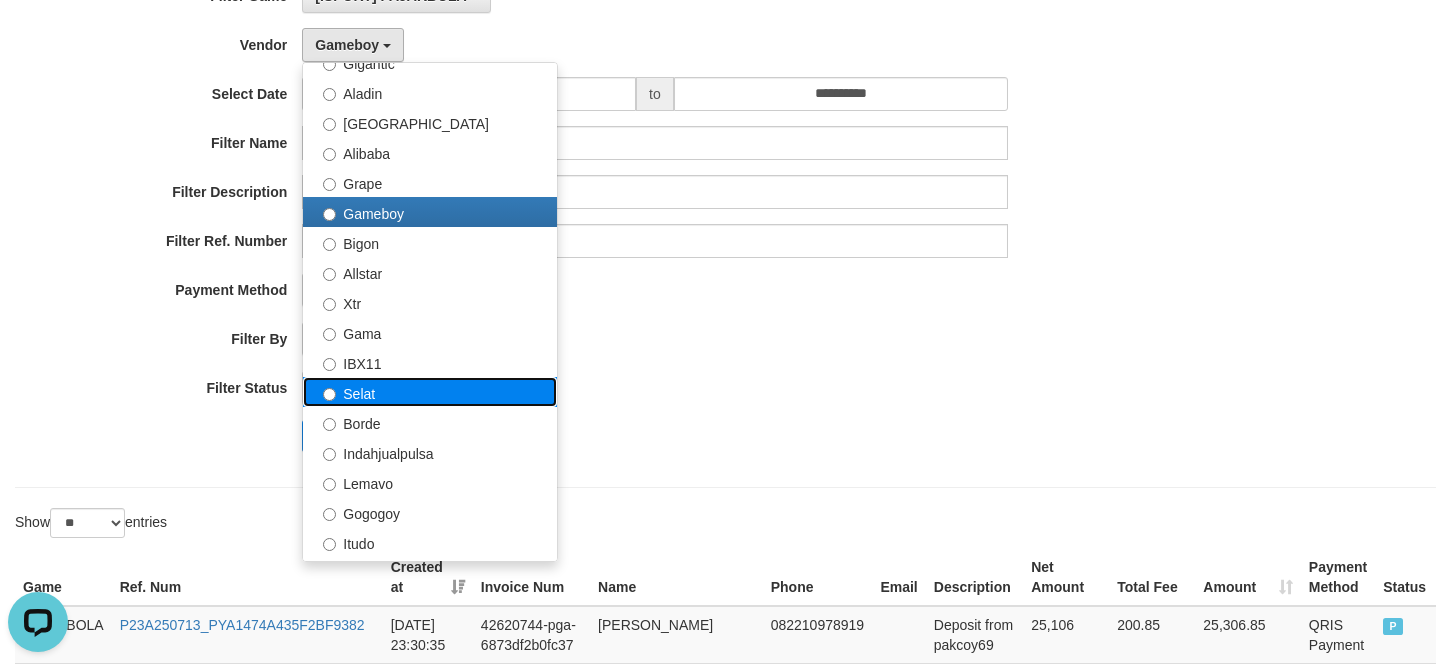 click on "Selat" at bounding box center (430, 392) 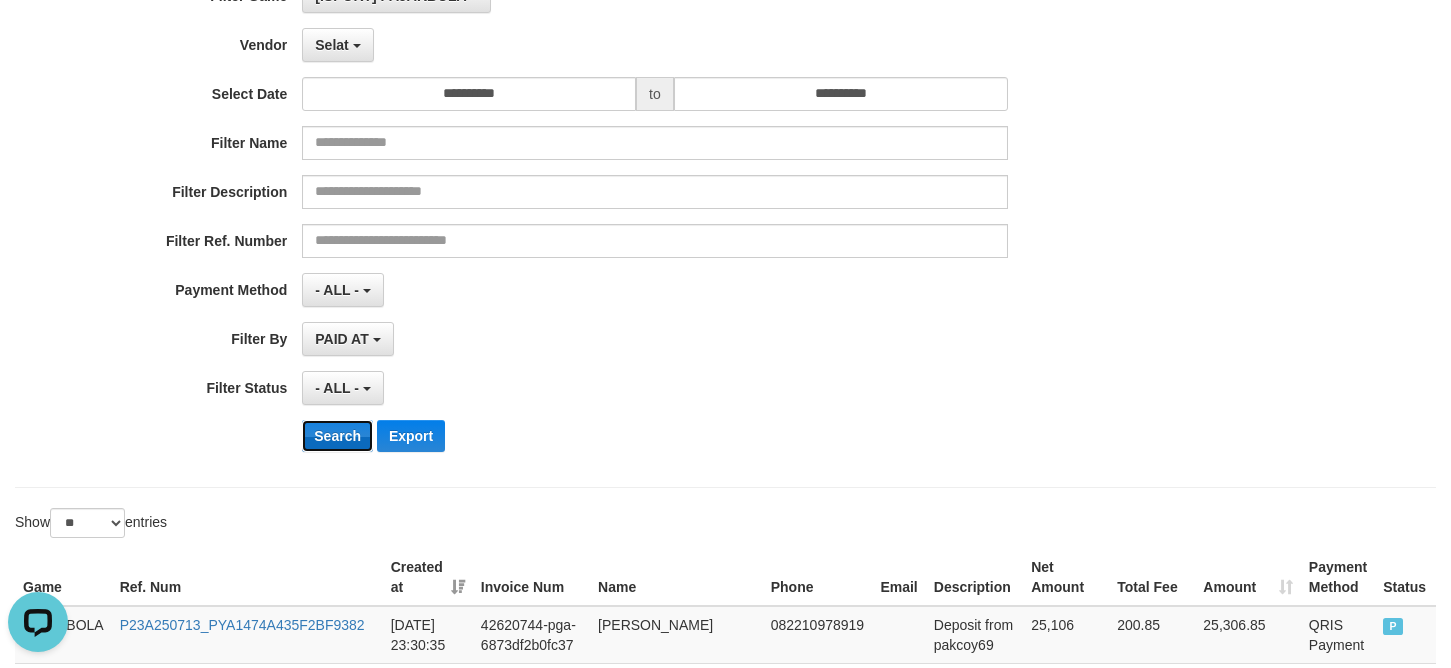 click on "Search" at bounding box center (337, 436) 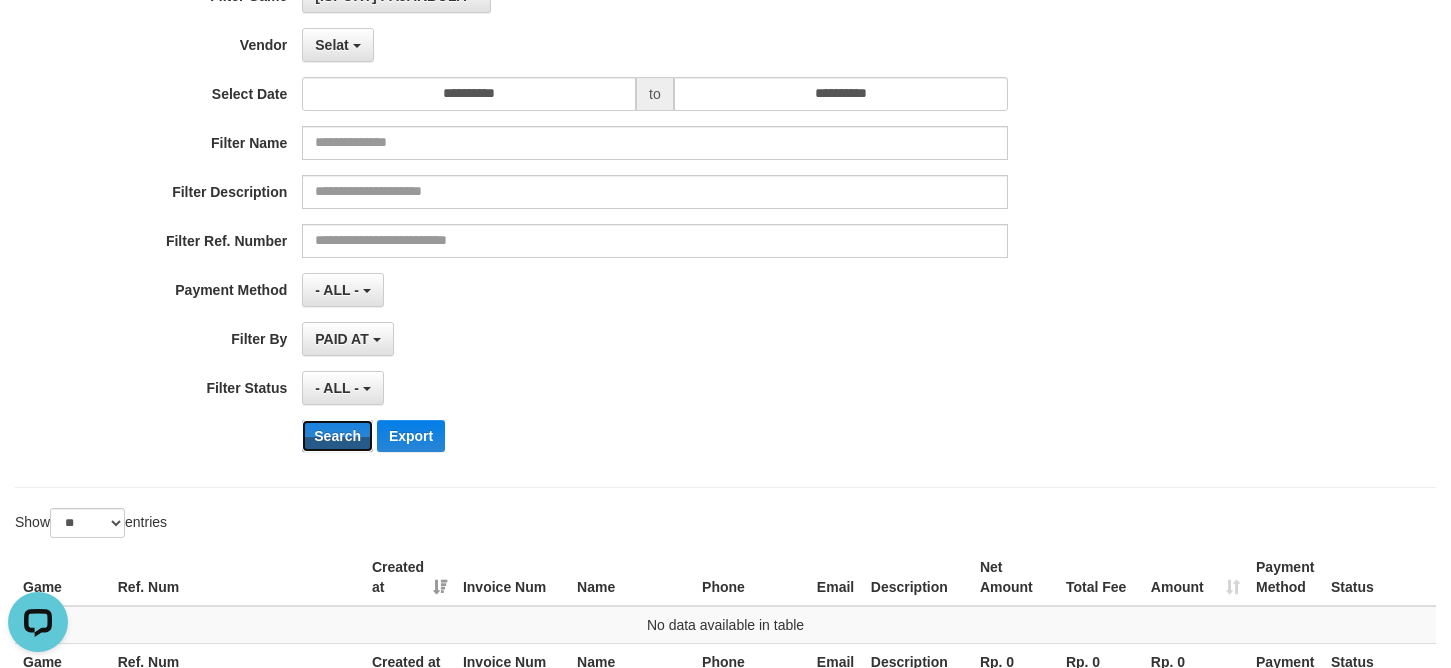 scroll, scrollTop: 0, scrollLeft: 0, axis: both 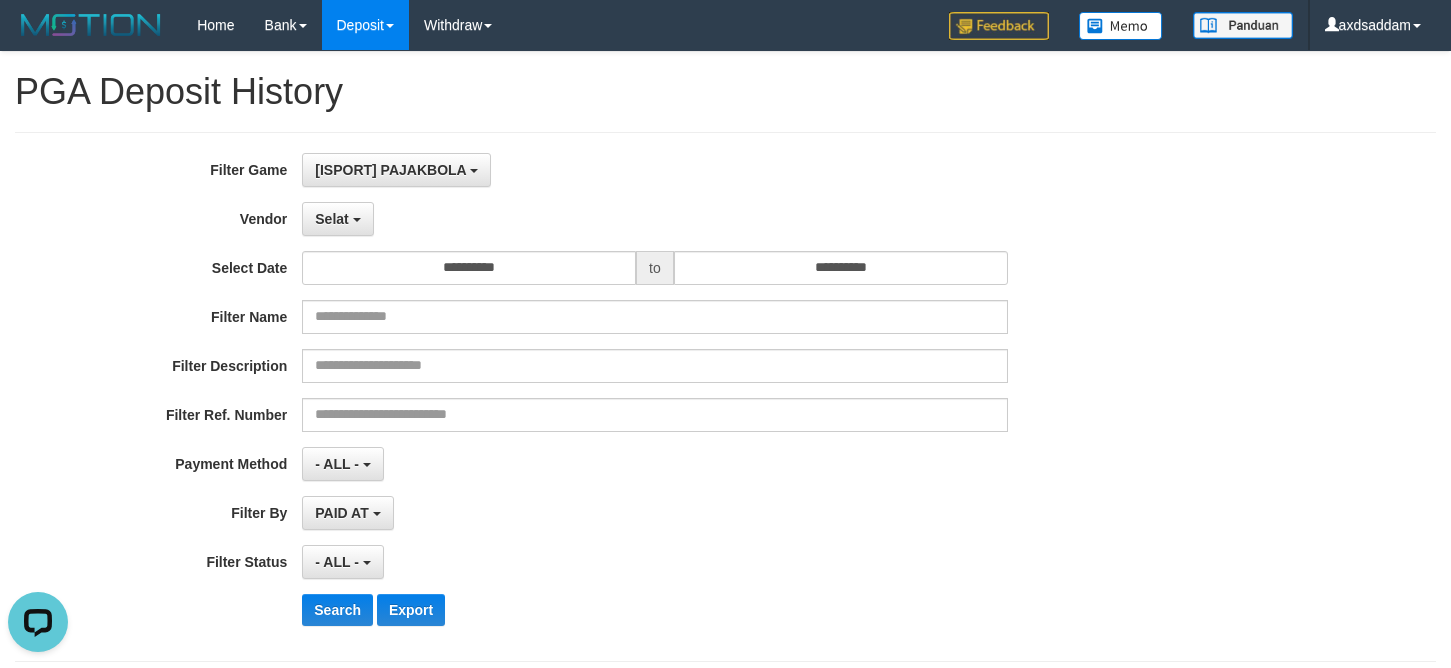 click on "**********" at bounding box center [604, 397] 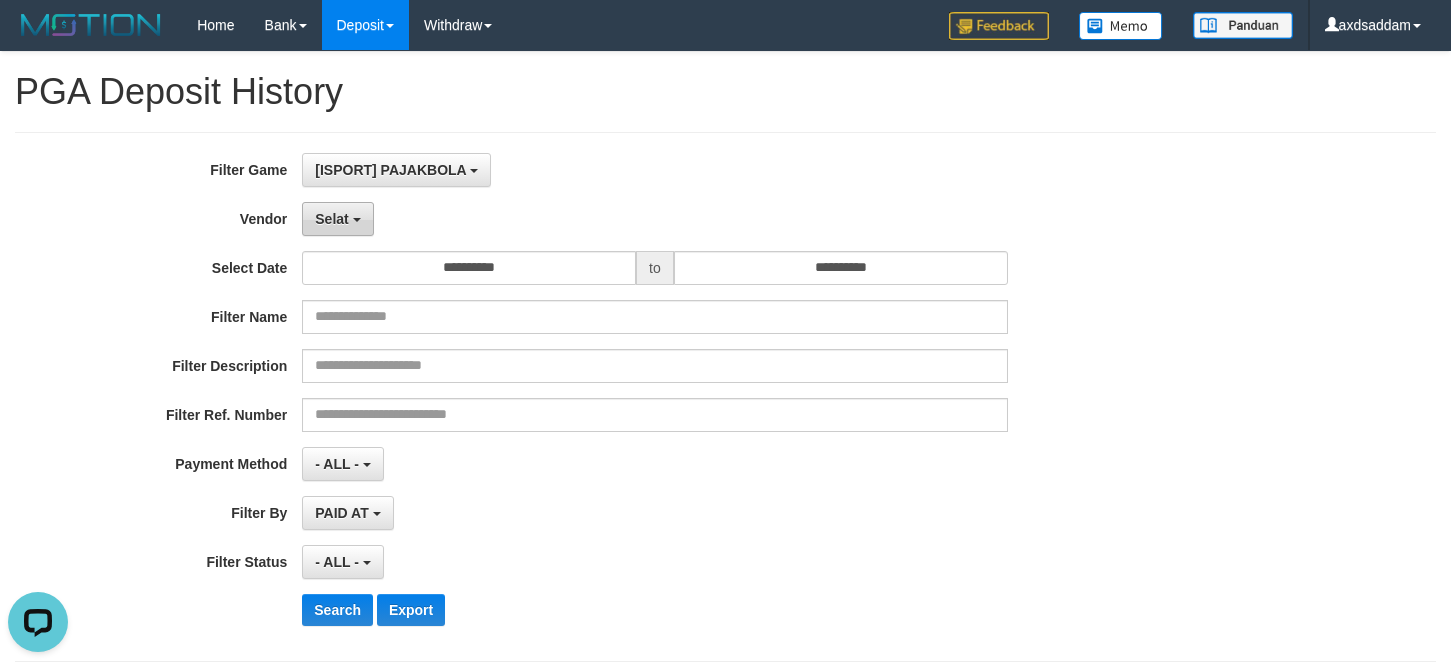 click on "Selat" at bounding box center [337, 219] 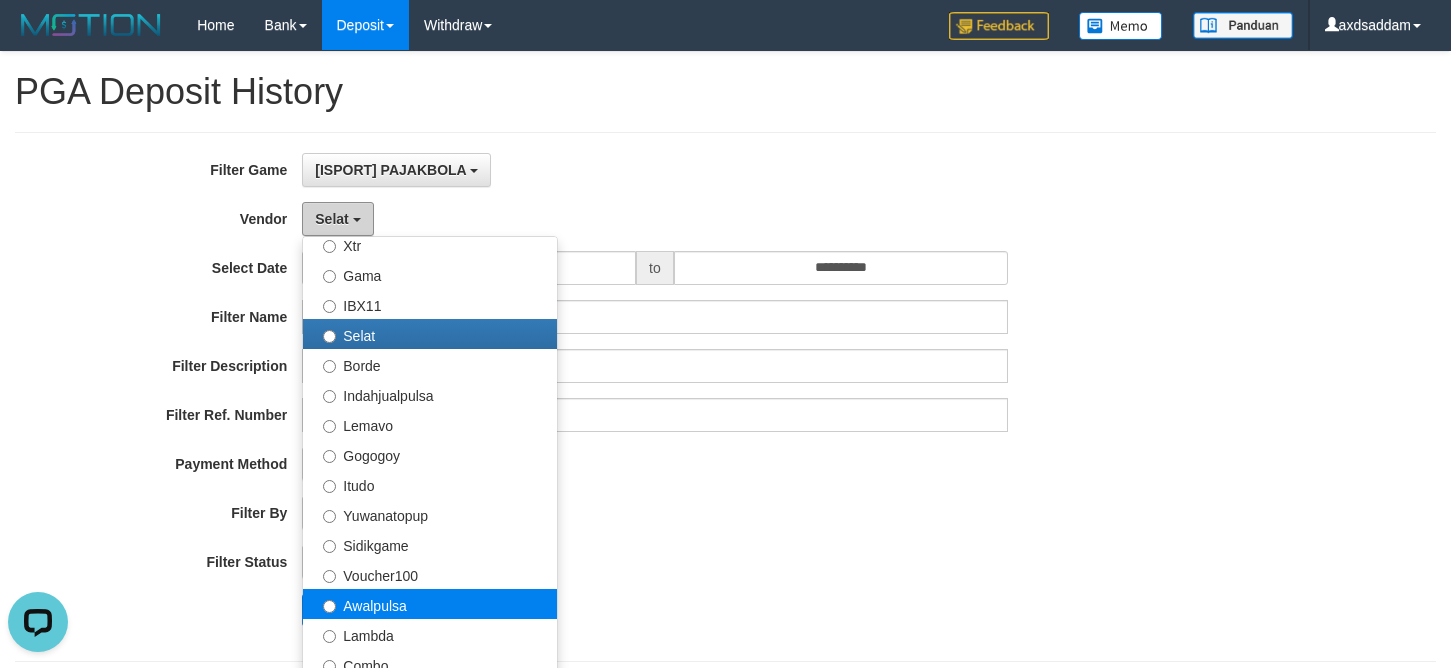 scroll, scrollTop: 686, scrollLeft: 0, axis: vertical 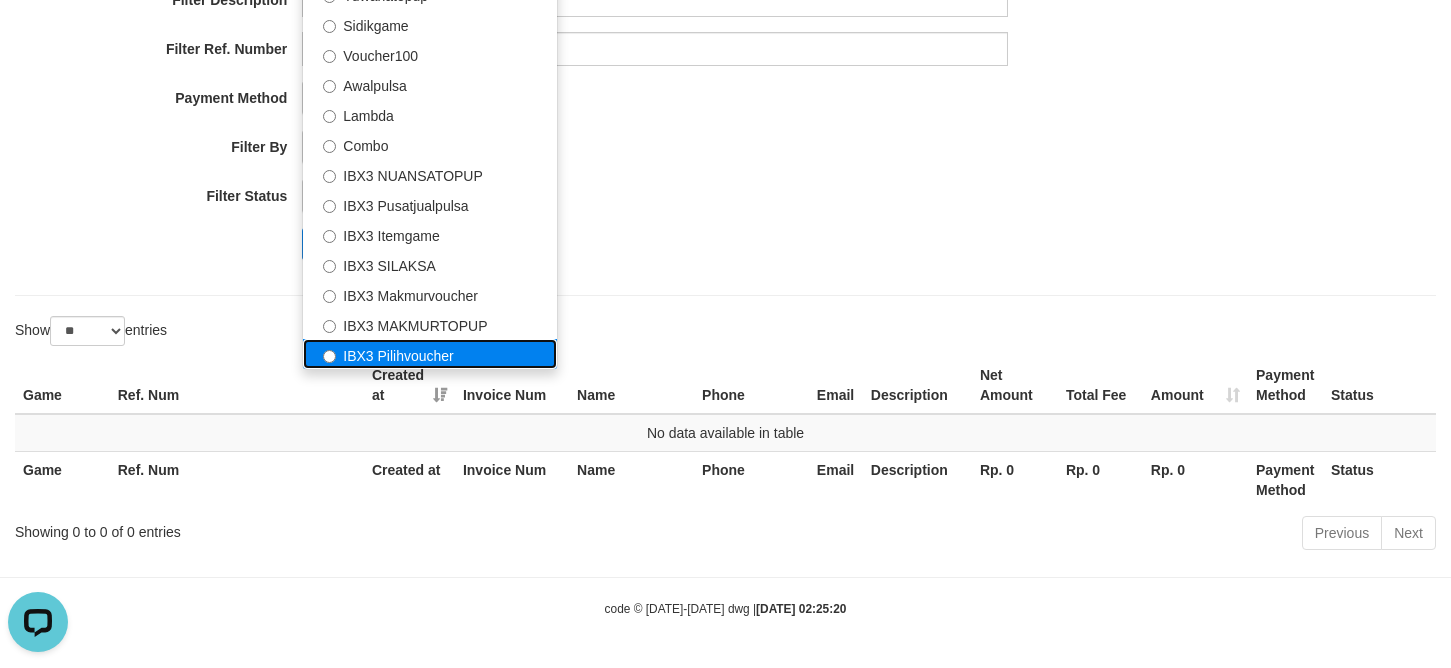 click on "IBX3 Pilihvoucher" at bounding box center (430, 354) 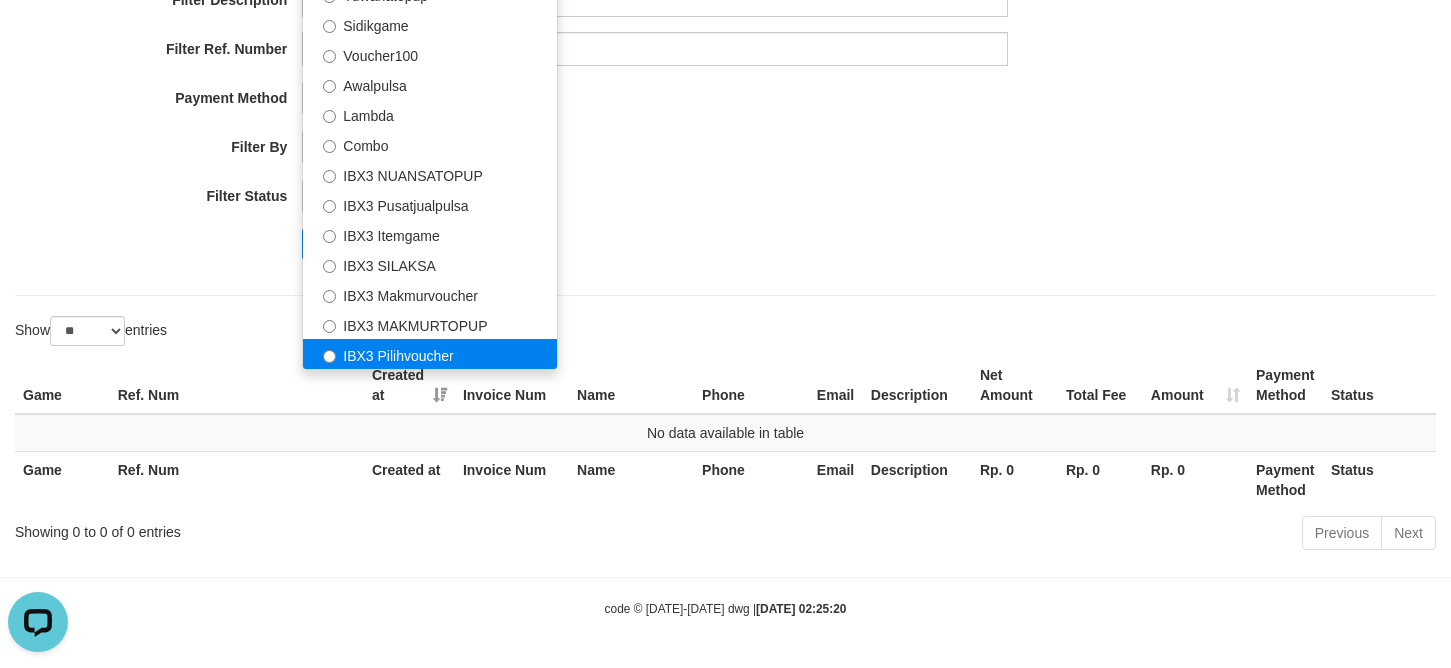 select on "**********" 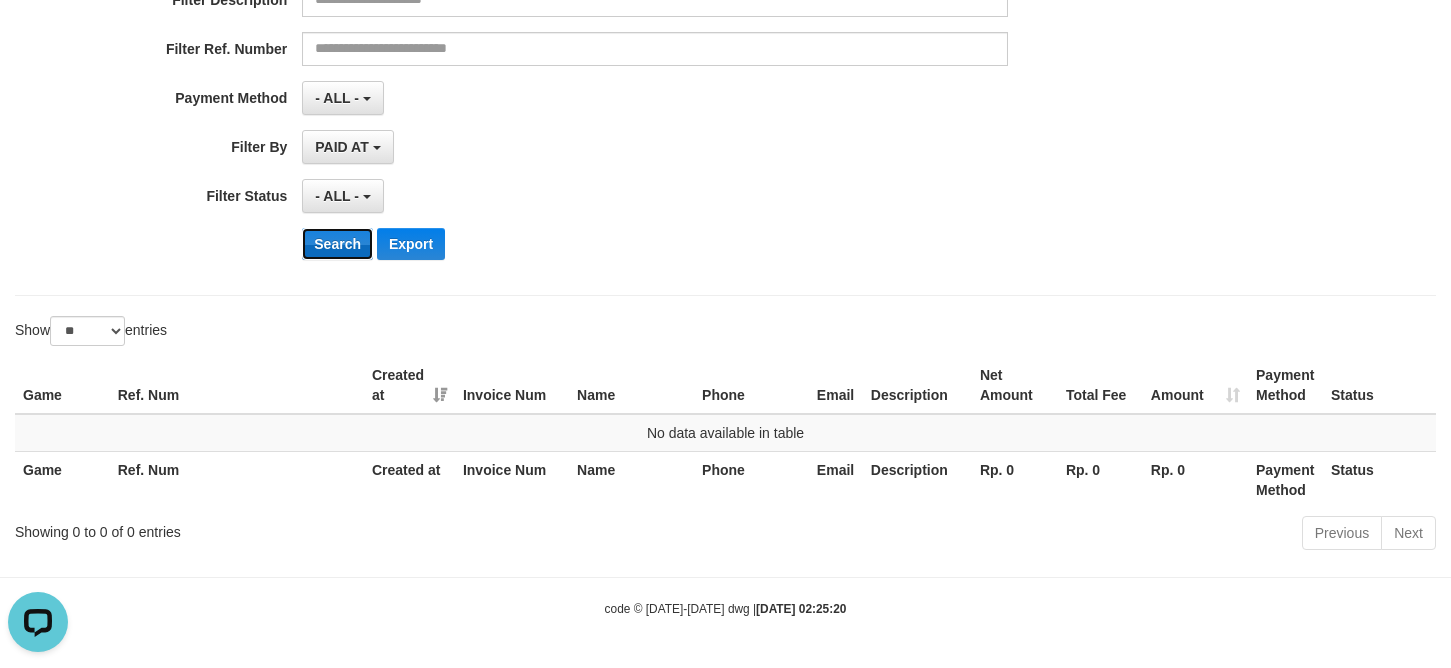 click on "Search" at bounding box center (337, 244) 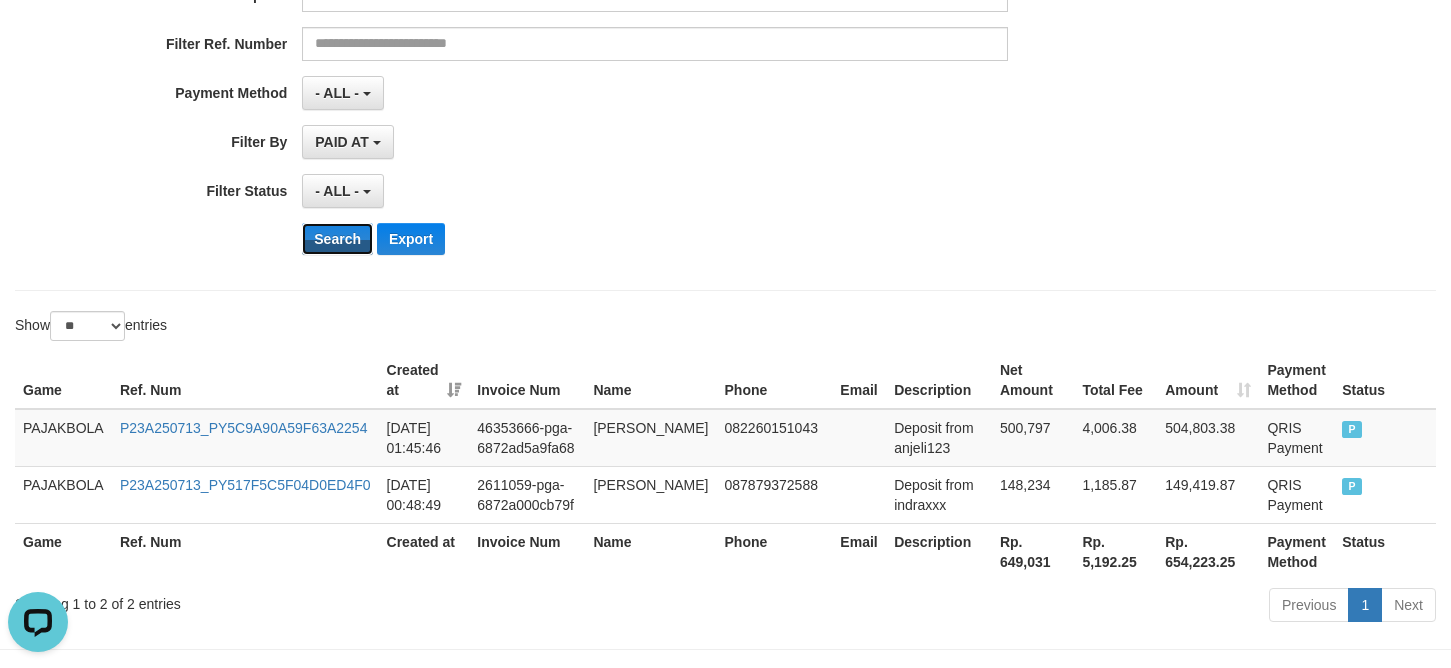 scroll, scrollTop: 443, scrollLeft: 0, axis: vertical 